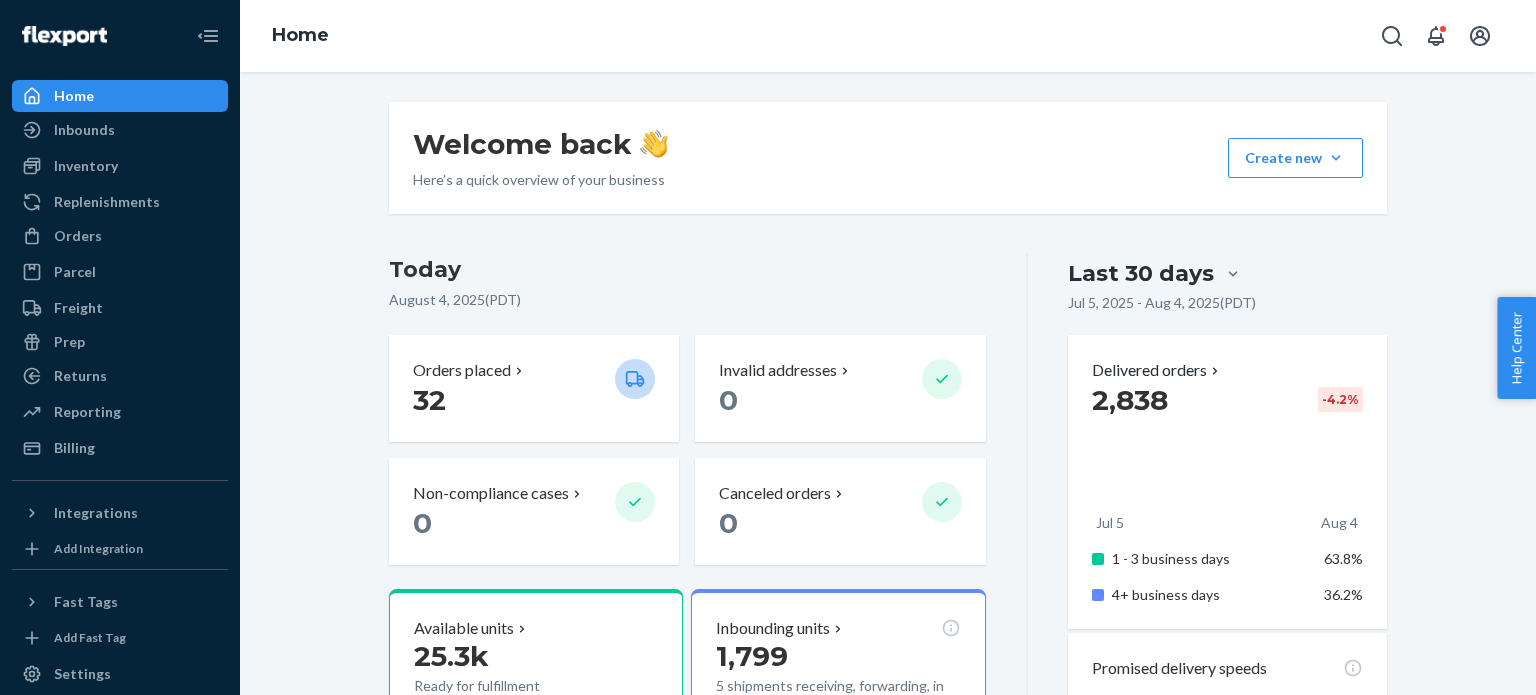 scroll, scrollTop: 0, scrollLeft: 0, axis: both 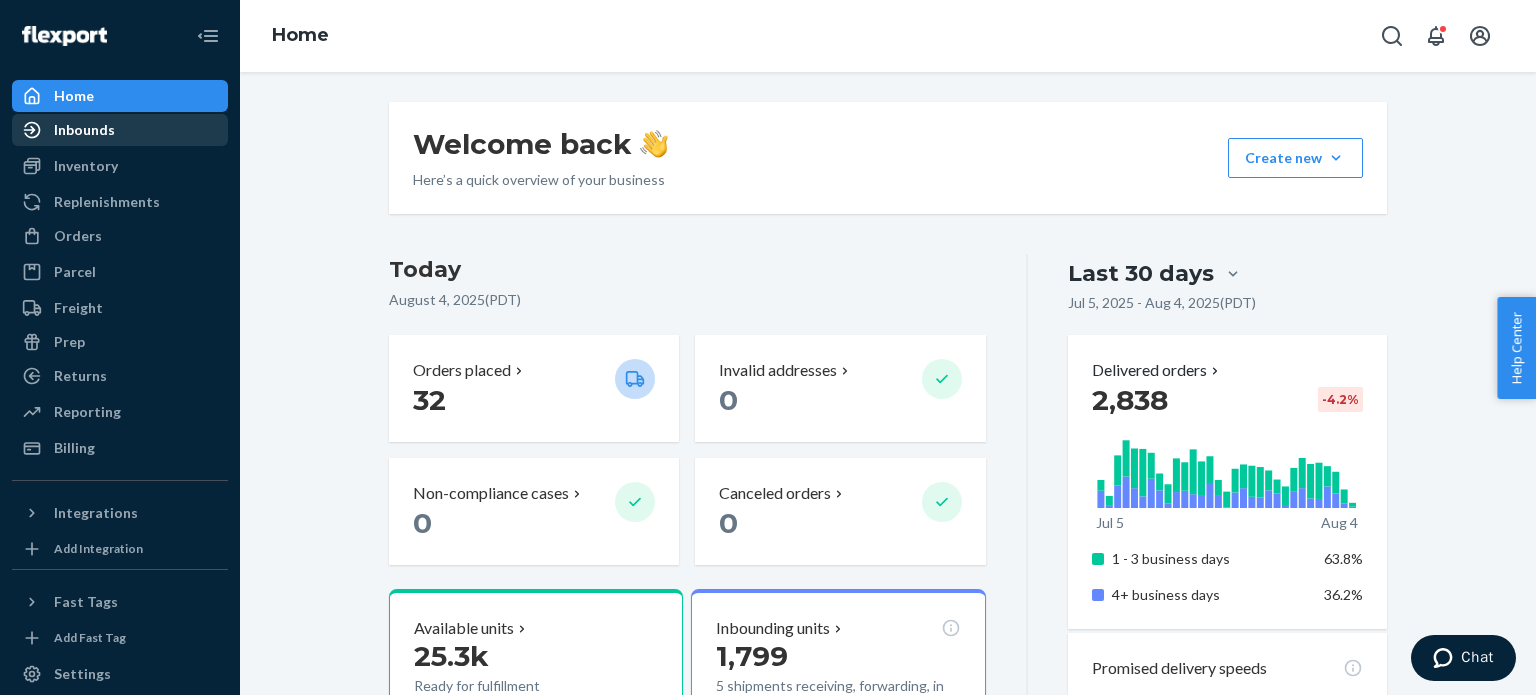 click on "Inbounds" at bounding box center (120, 130) 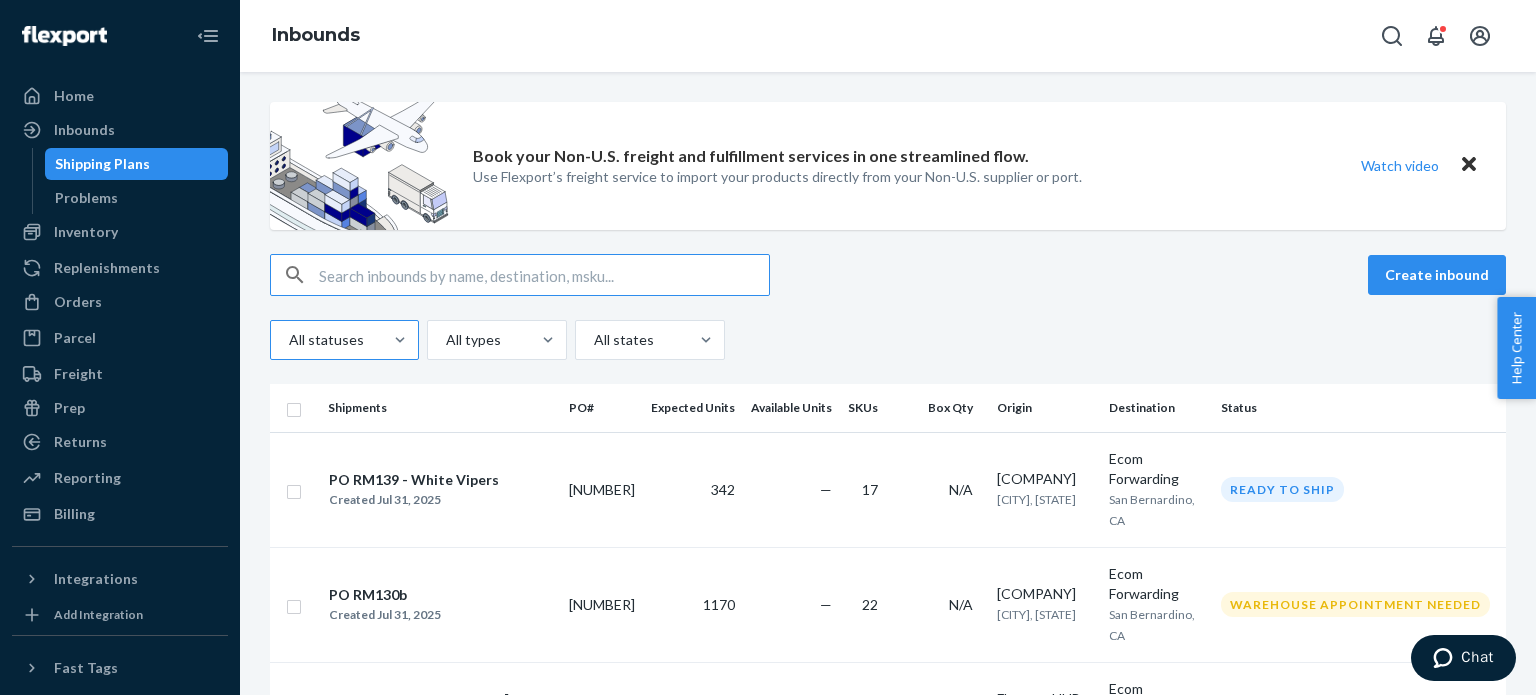 click at bounding box center [342, 340] 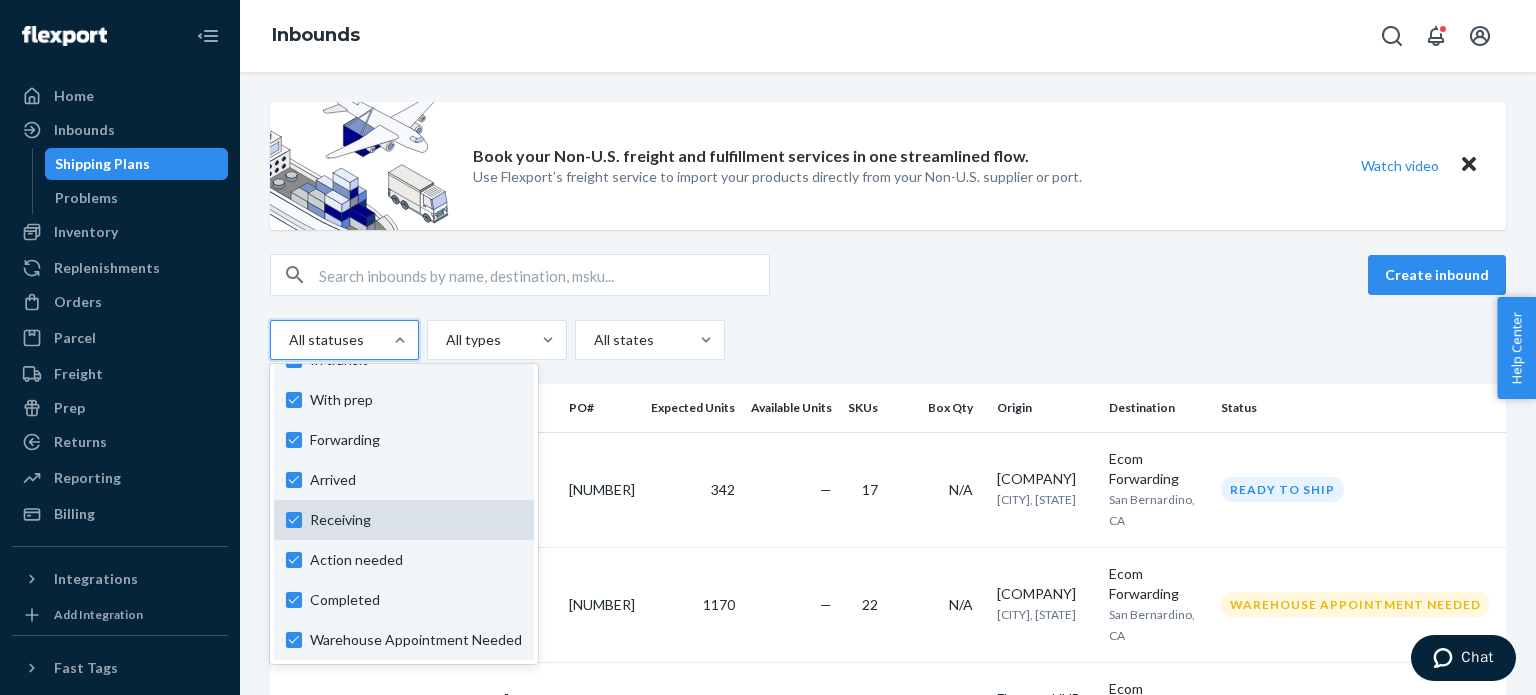 scroll, scrollTop: 0, scrollLeft: 0, axis: both 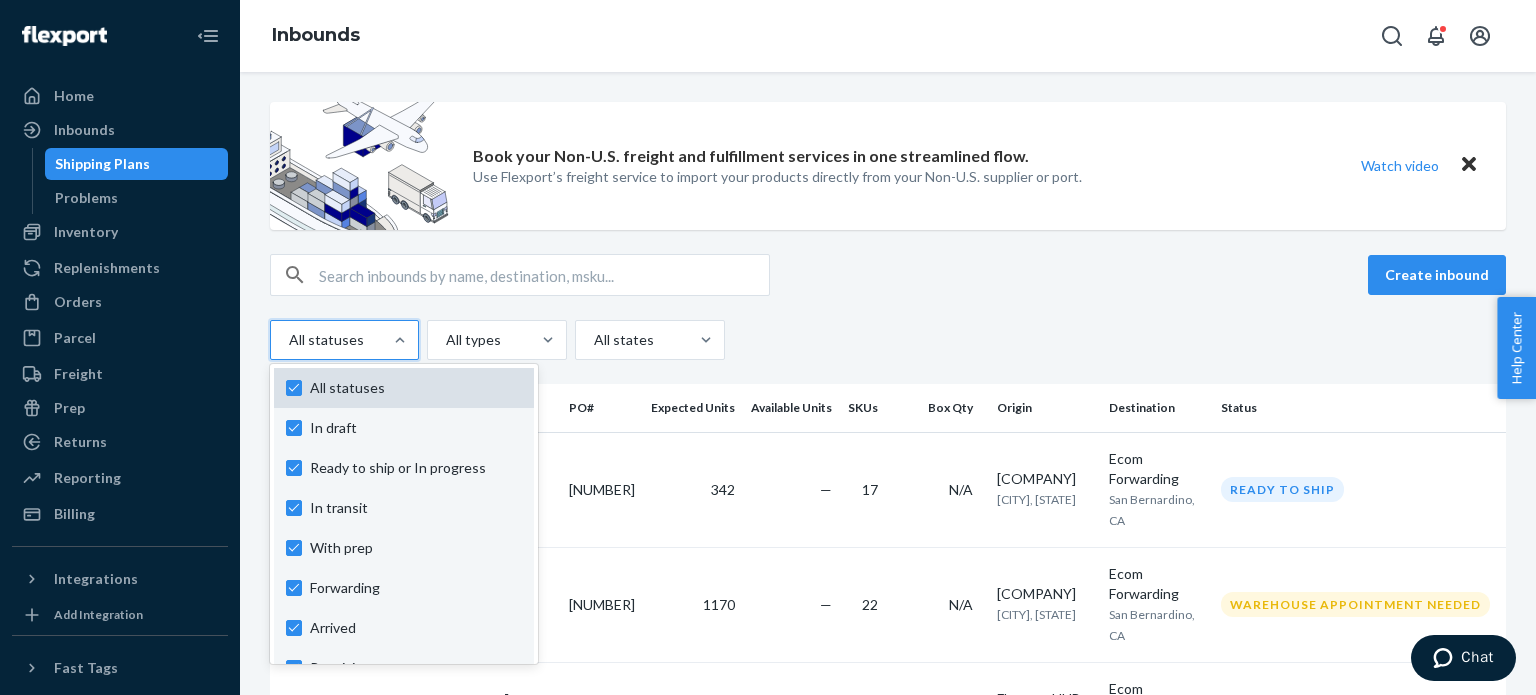 click on "All statuses" at bounding box center [416, 388] 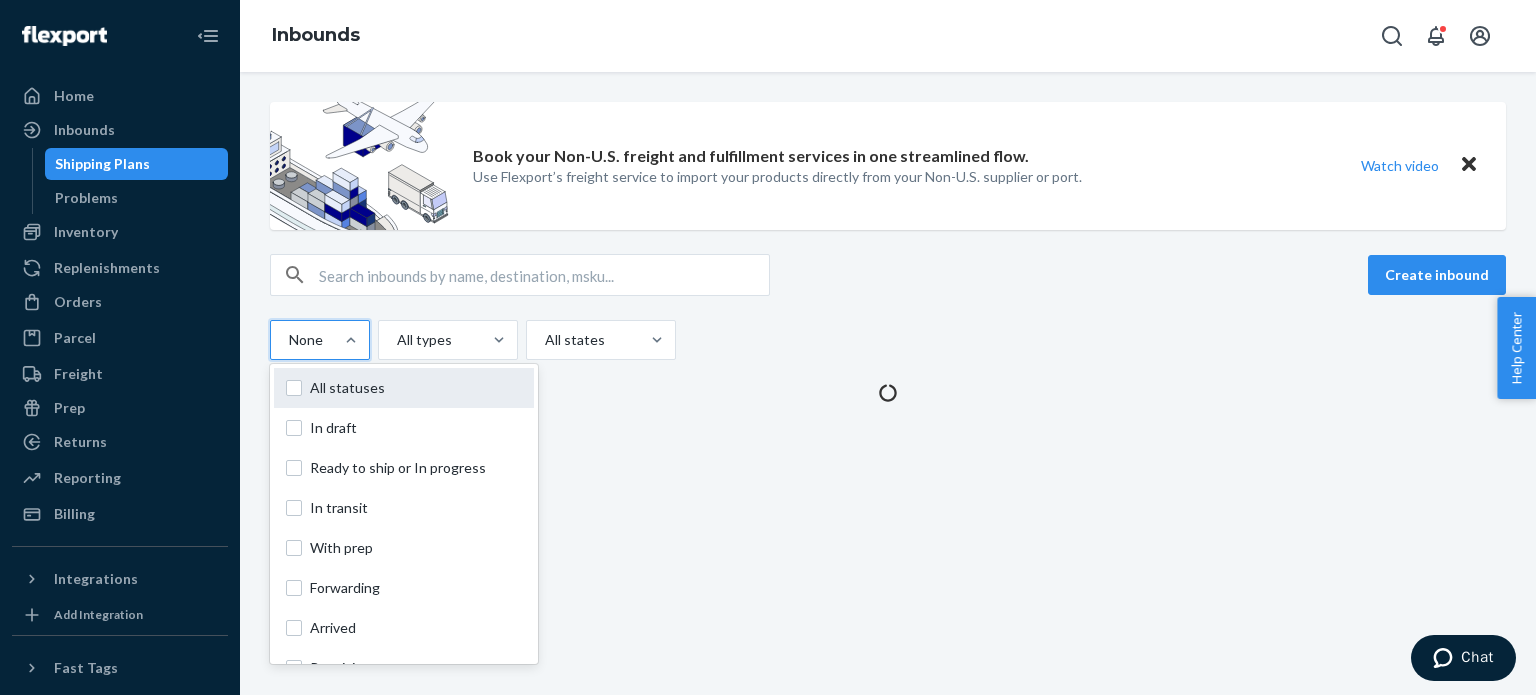checkbox on "false" 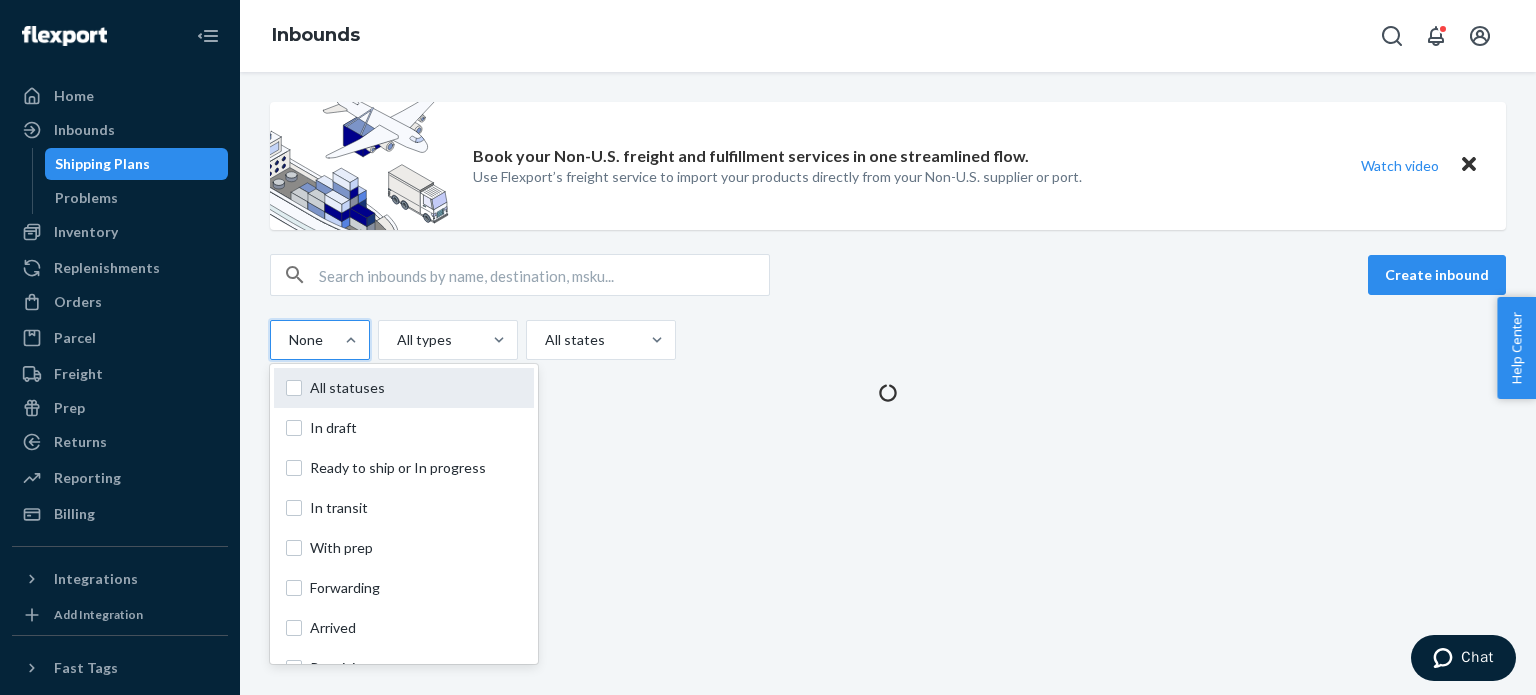checkbox on "false" 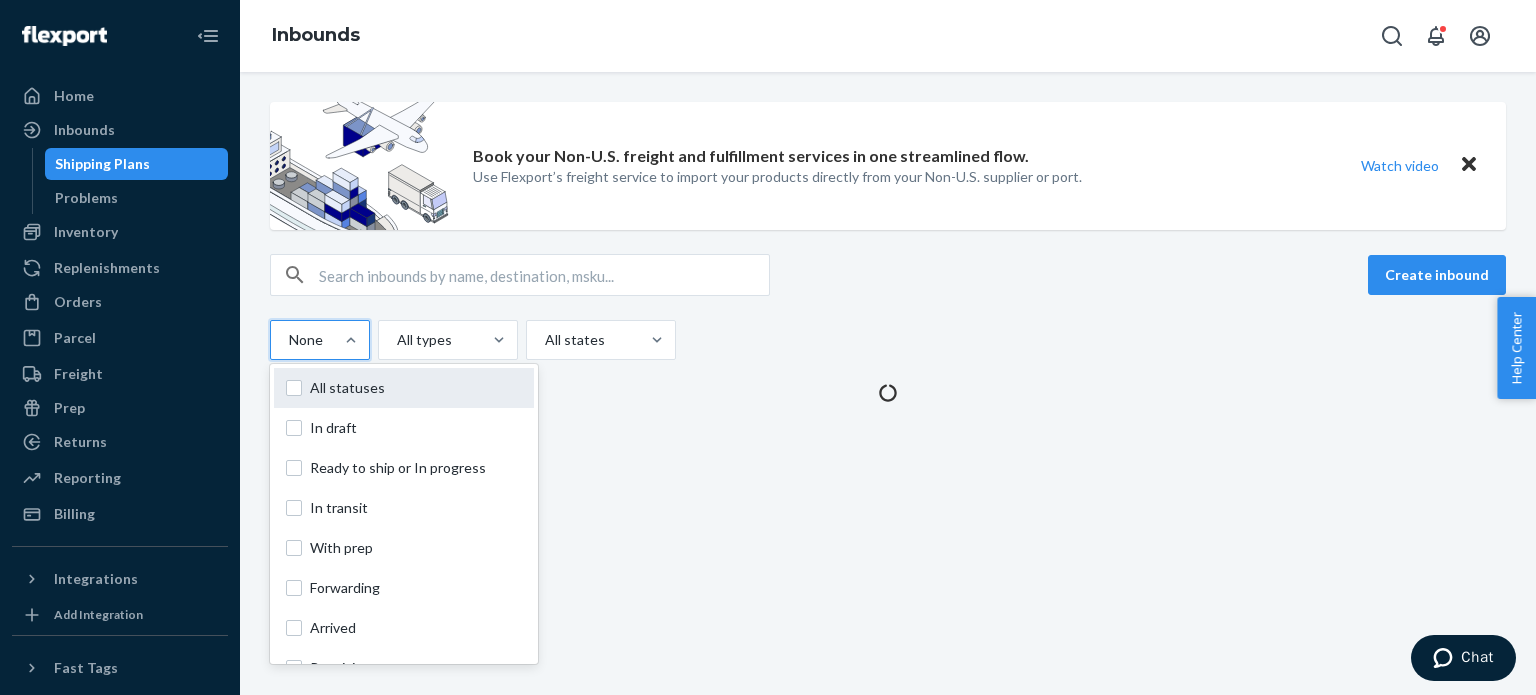 checkbox on "false" 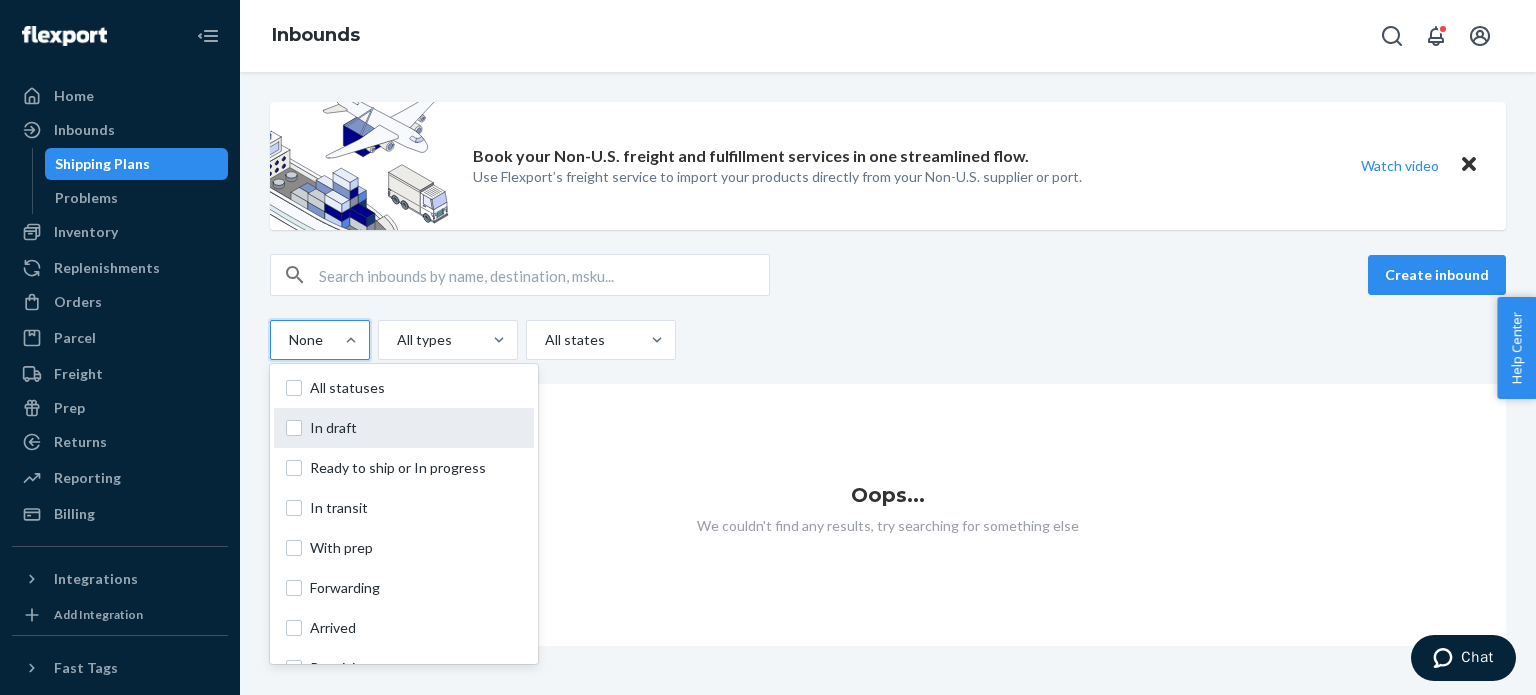 click on "In draft" at bounding box center (416, 428) 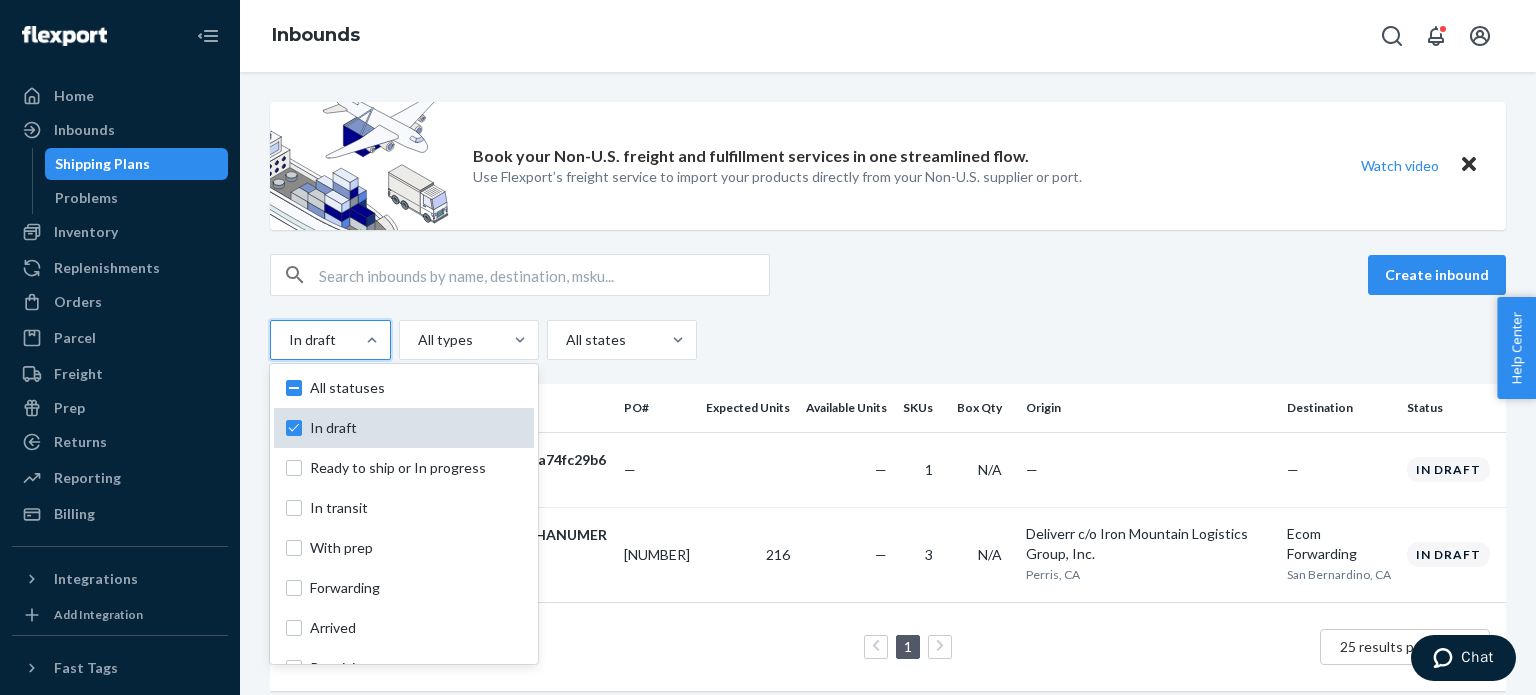 click on "In draft" at bounding box center [416, 428] 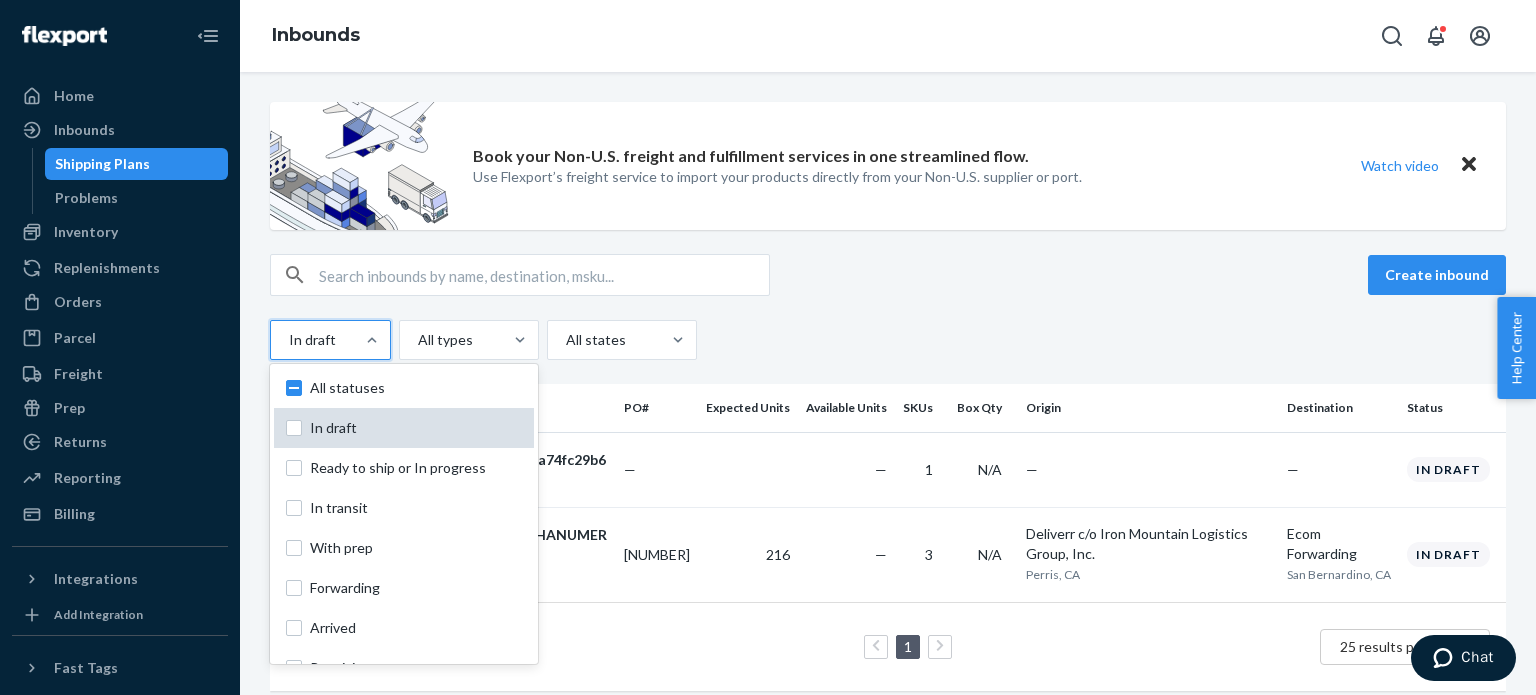 checkbox on "false" 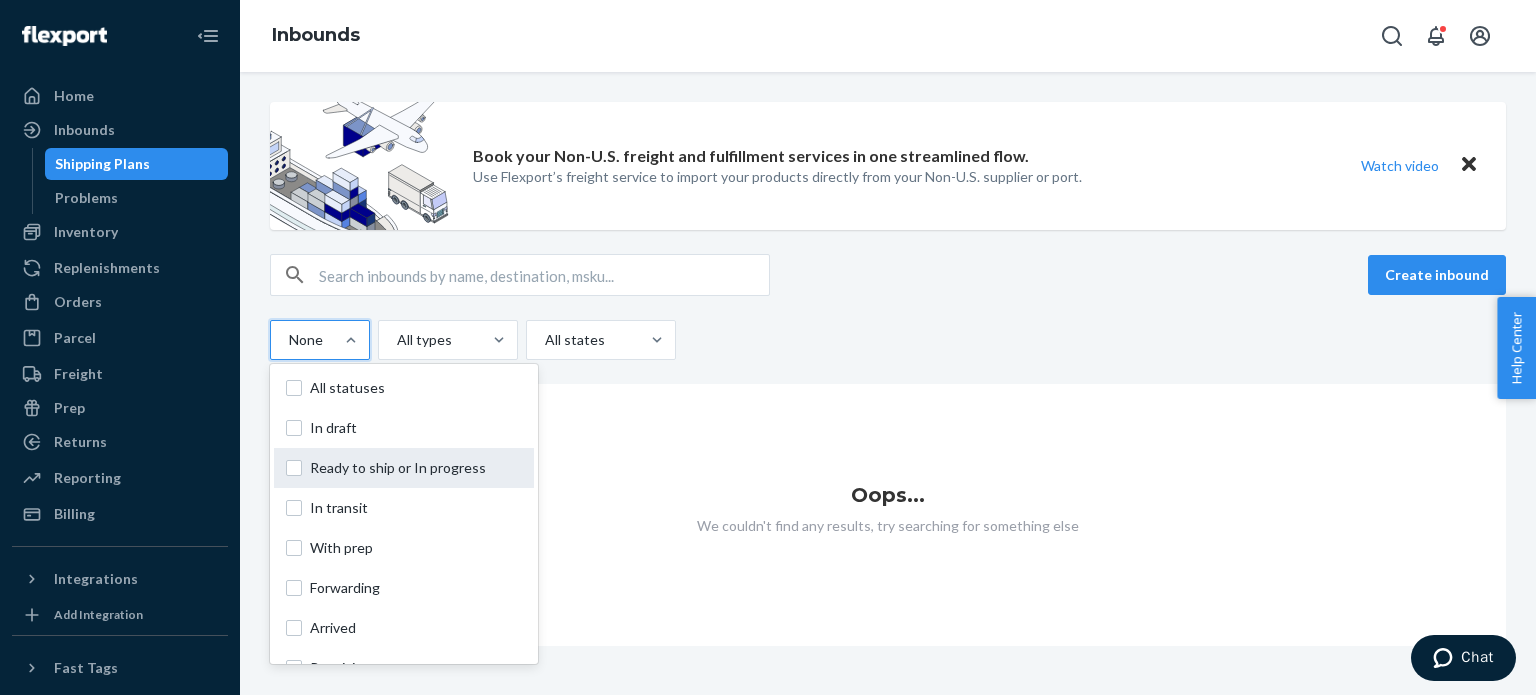 click on "Ready to ship or In progress" at bounding box center [404, 468] 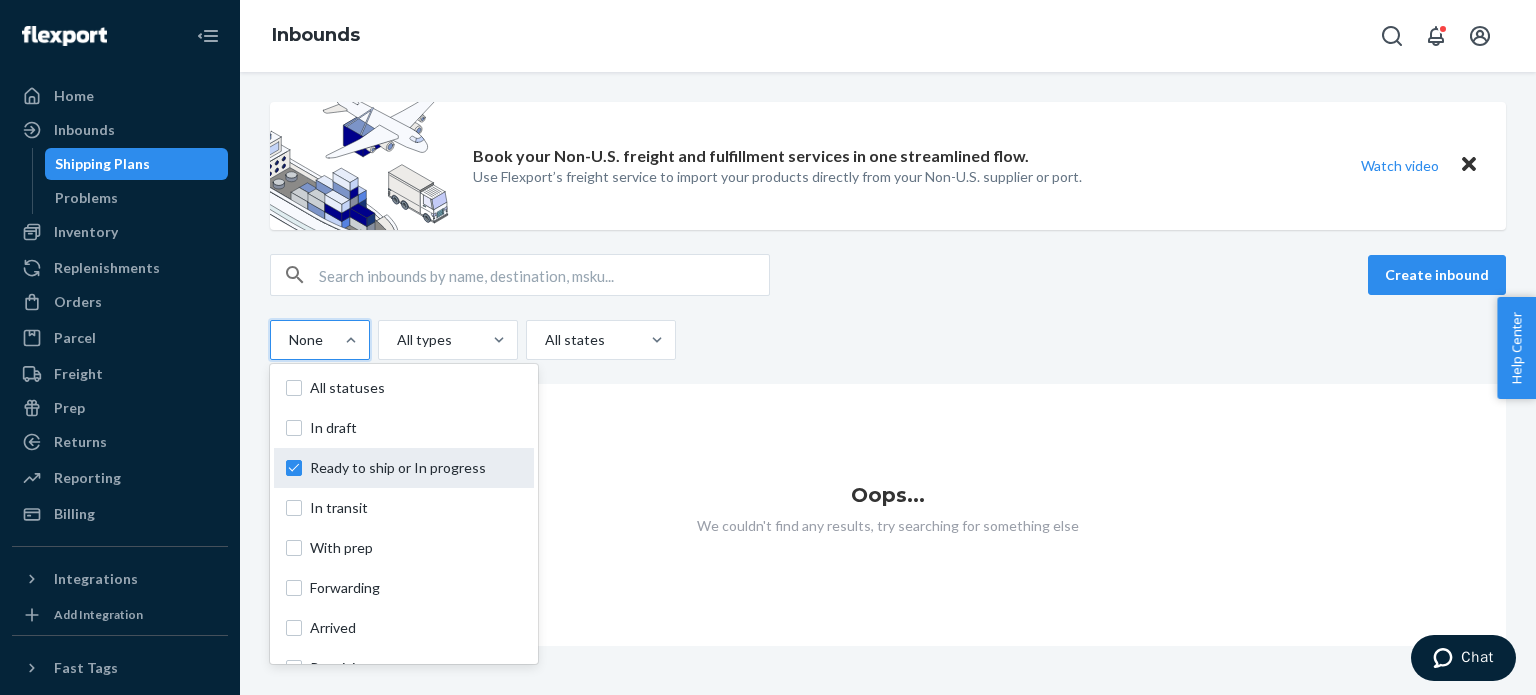 click on "option In draft, selected.    option Ready to ship or In progress focused, 0 of 10. 10 results available. Use Up and Down to choose options, press Enter to select the currently focused option, press Escape to exit the menu, press Tab to select the option and exit the menu. None All statuses In draft Ready to ship or In progress In transit With prep Forwarding Arrived Receiving Action needed Completed Warehouse Appointment Needed" at bounding box center (288, 340) 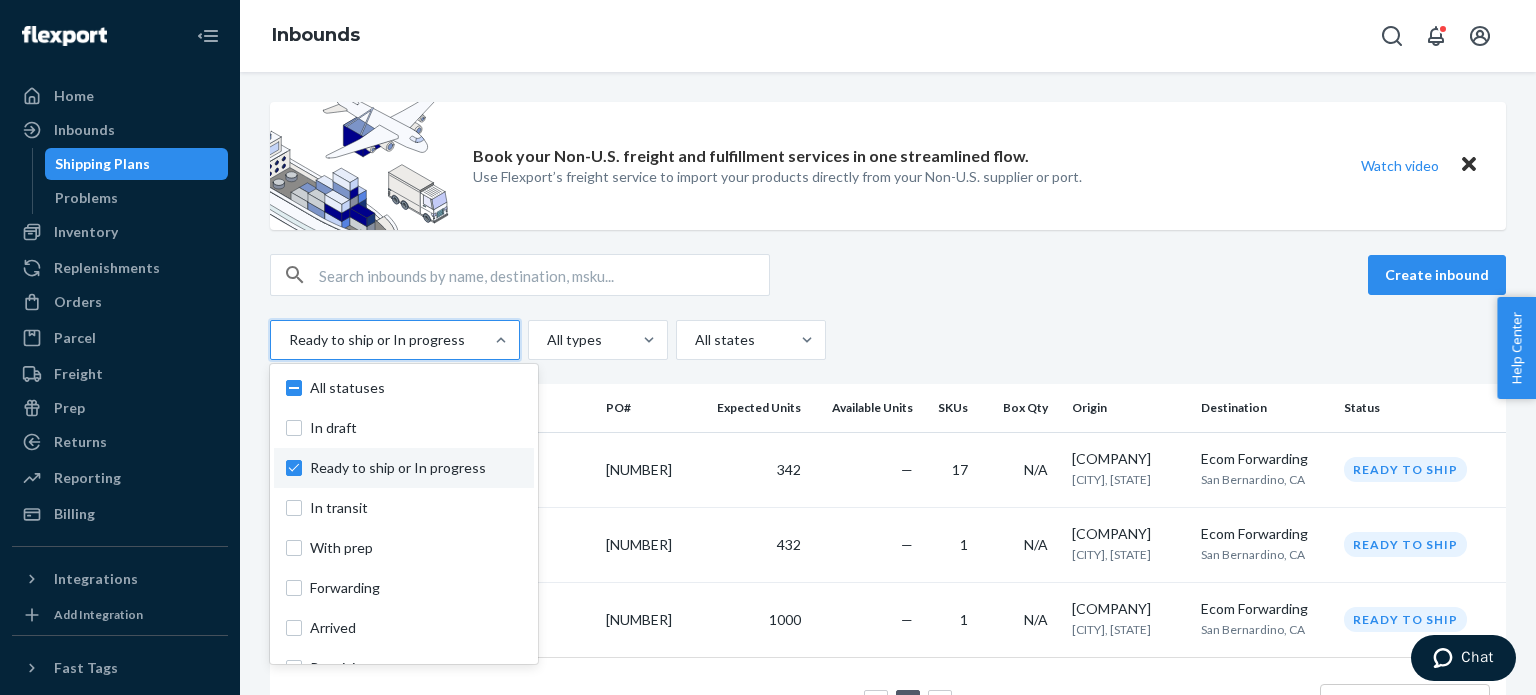 click on "Create inbound   option [STATUS], selected.    option [STATUS] focused, [NUMBER] of [NUMBER]. [NUMBER] results available. Use Up and Down to choose options, press Enter to select the currently focused option, press Escape to exit the menu, press Tab to select the option and exit the menu. [STATUS] All statuses In draft Ready to ship or In progress In transit With prep Forwarding Arrived Receiving Action needed Completed Warehouse Appointment Needed All types All states Shipments PO# Expected Units Available Units SKUs Box Qty Origin Destination Status PO [ALPHANUMERIC] Created [DATE] [NUMBER] [NUMBER] — [NUMBER] N/A [COMPANY] [CITY], [STATE] Ecom Forwarding [CITY], [STATE] Ready to ship [ALPHANUMERIC] Created [DATE] [NUMBER] [NUMBER] — [NUMBER] N/A [COMPANY] [CITY], [STATE] Ecom Forwarding [CITY], [STATE] Ready to ship [ALPHANUMERIC] Created [DATE] [NUMBER] [NUMBER] — [NUMBER] N/A [COMPANY]" at bounding box center (888, 510) 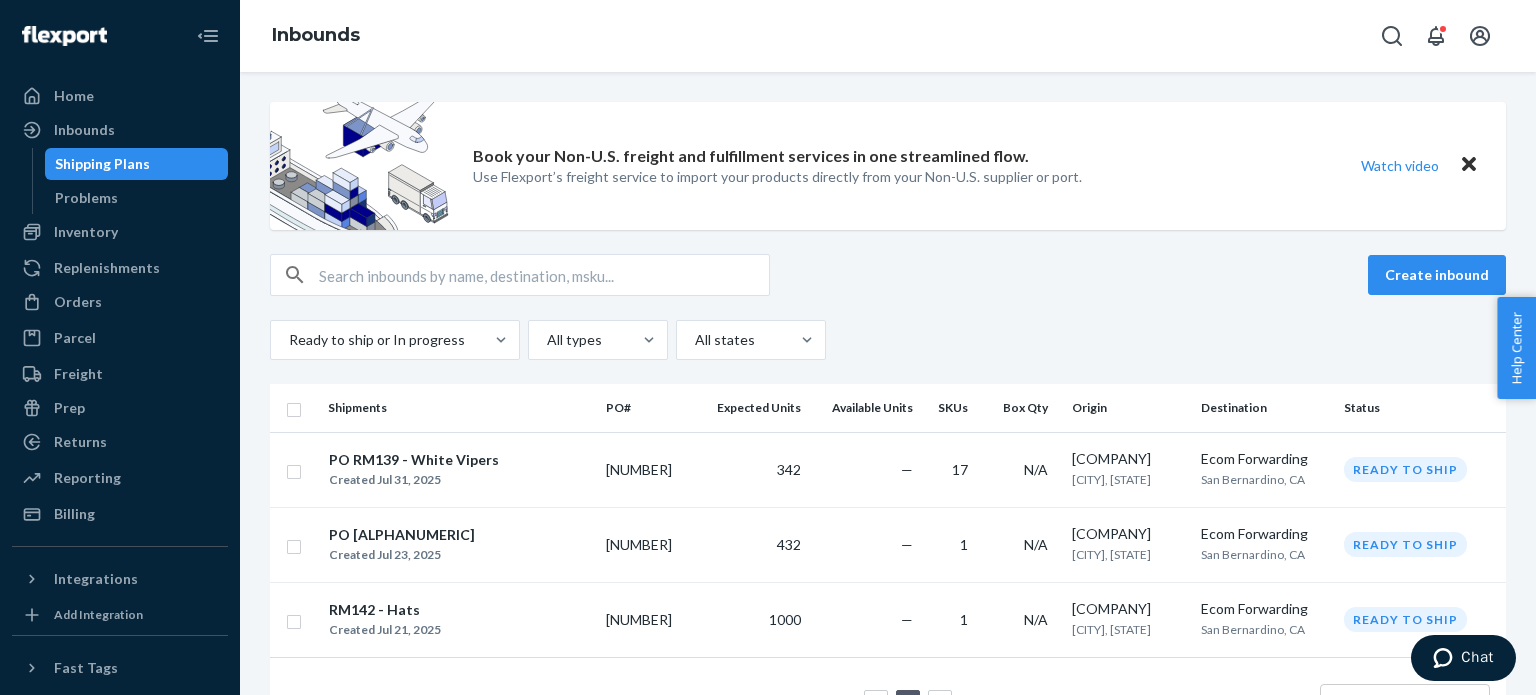 scroll, scrollTop: 68, scrollLeft: 0, axis: vertical 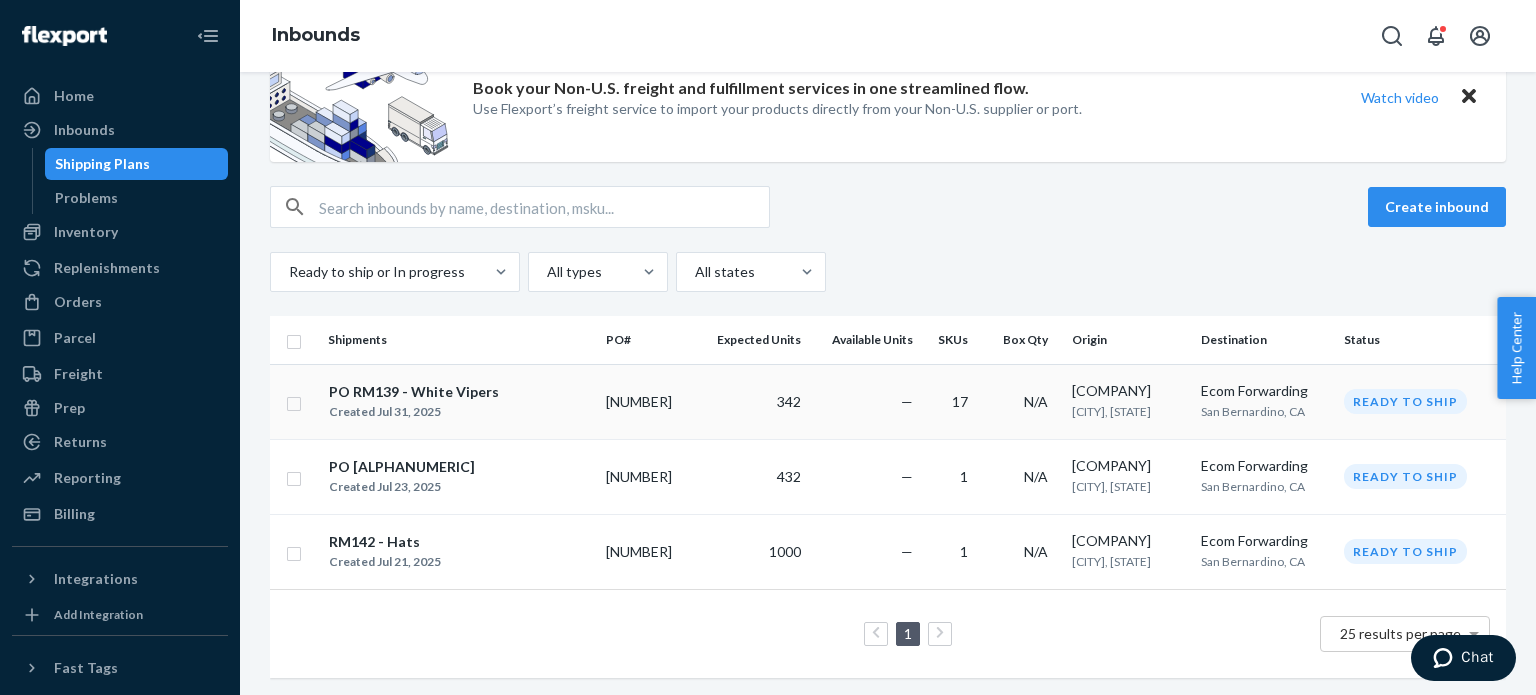 click on "Created Jul 31, 2025" at bounding box center [414, 412] 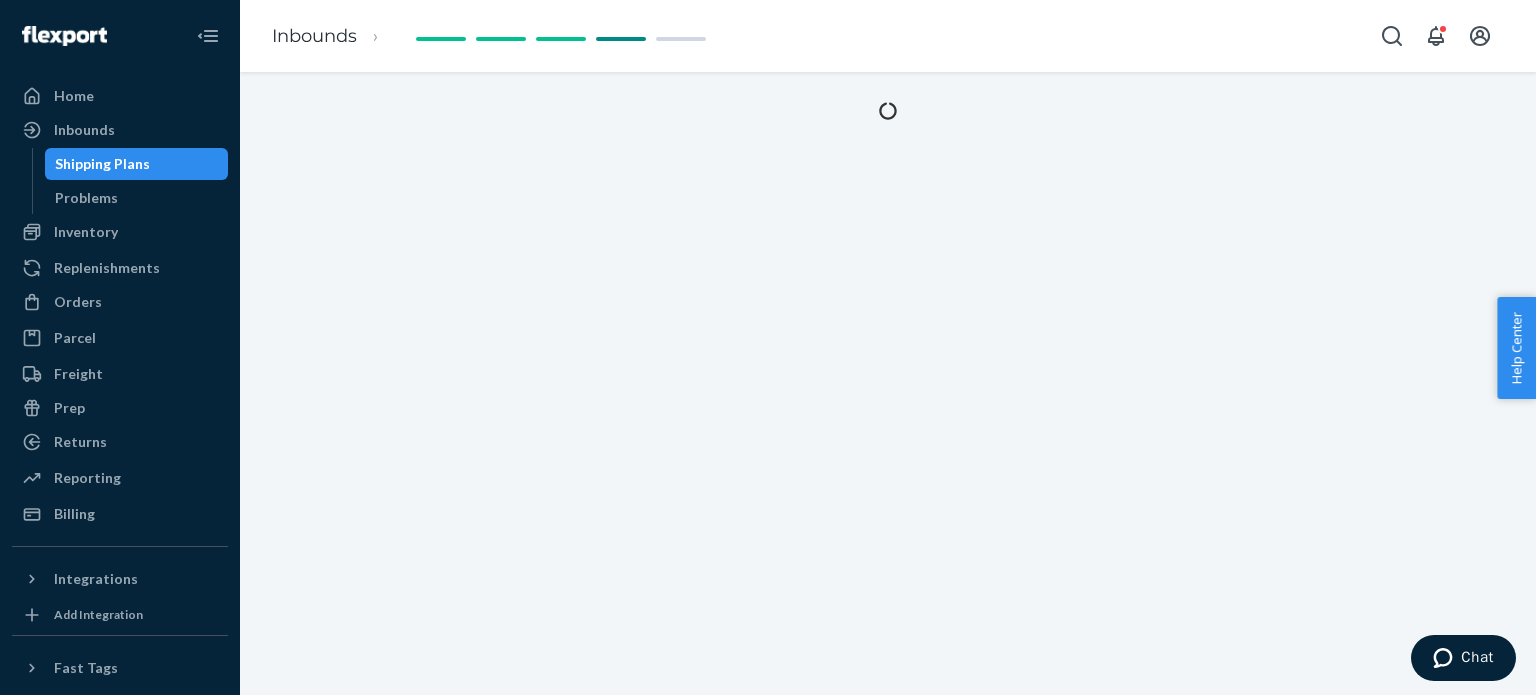 scroll, scrollTop: 0, scrollLeft: 0, axis: both 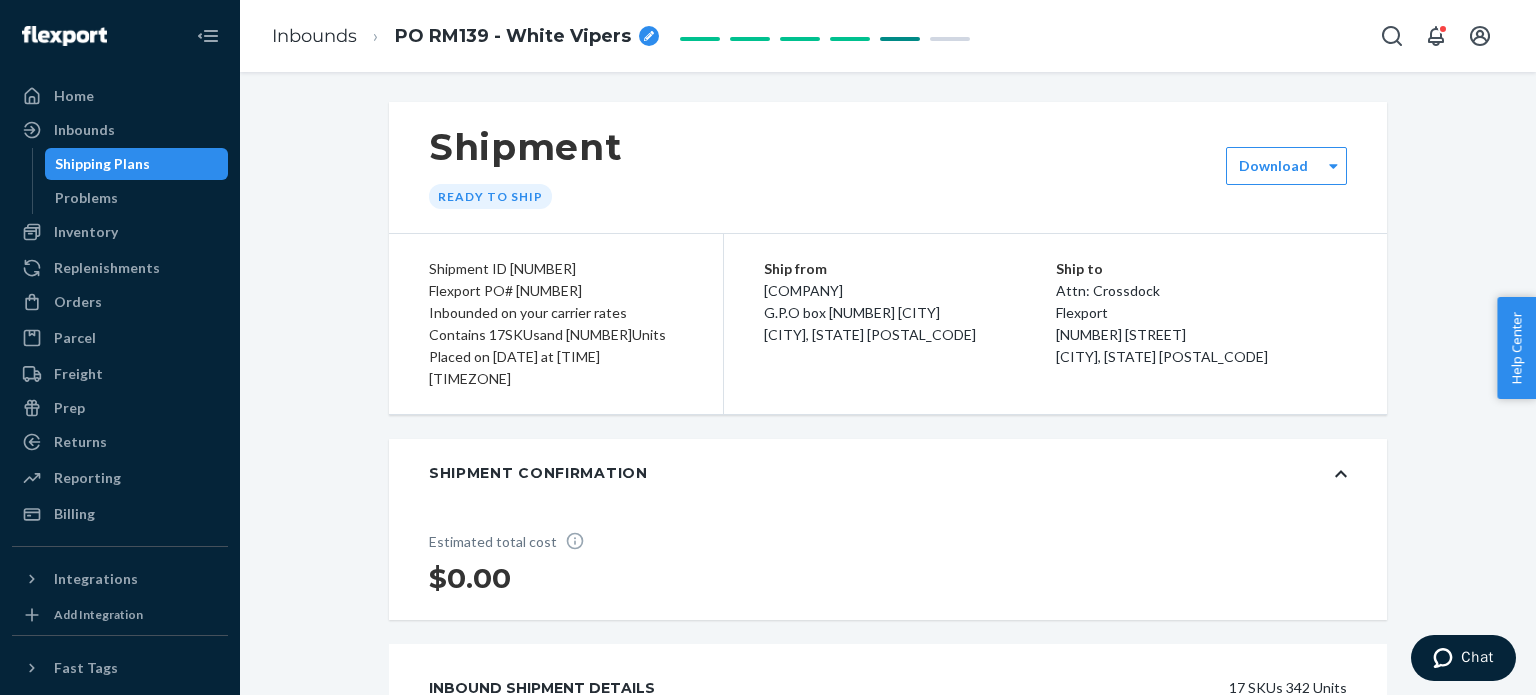 click on "PO RM139 - White Vipers" at bounding box center [513, 37] 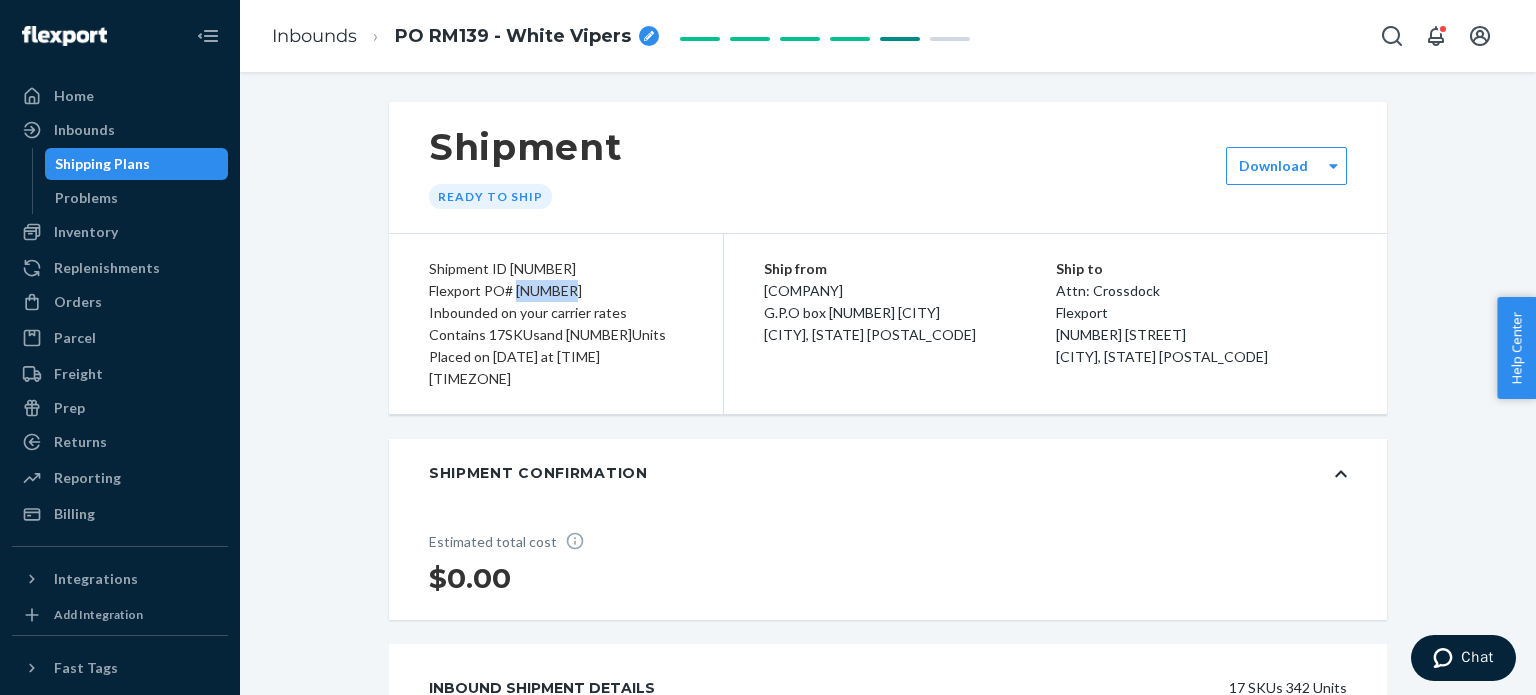 copy on "[NUMBER]" 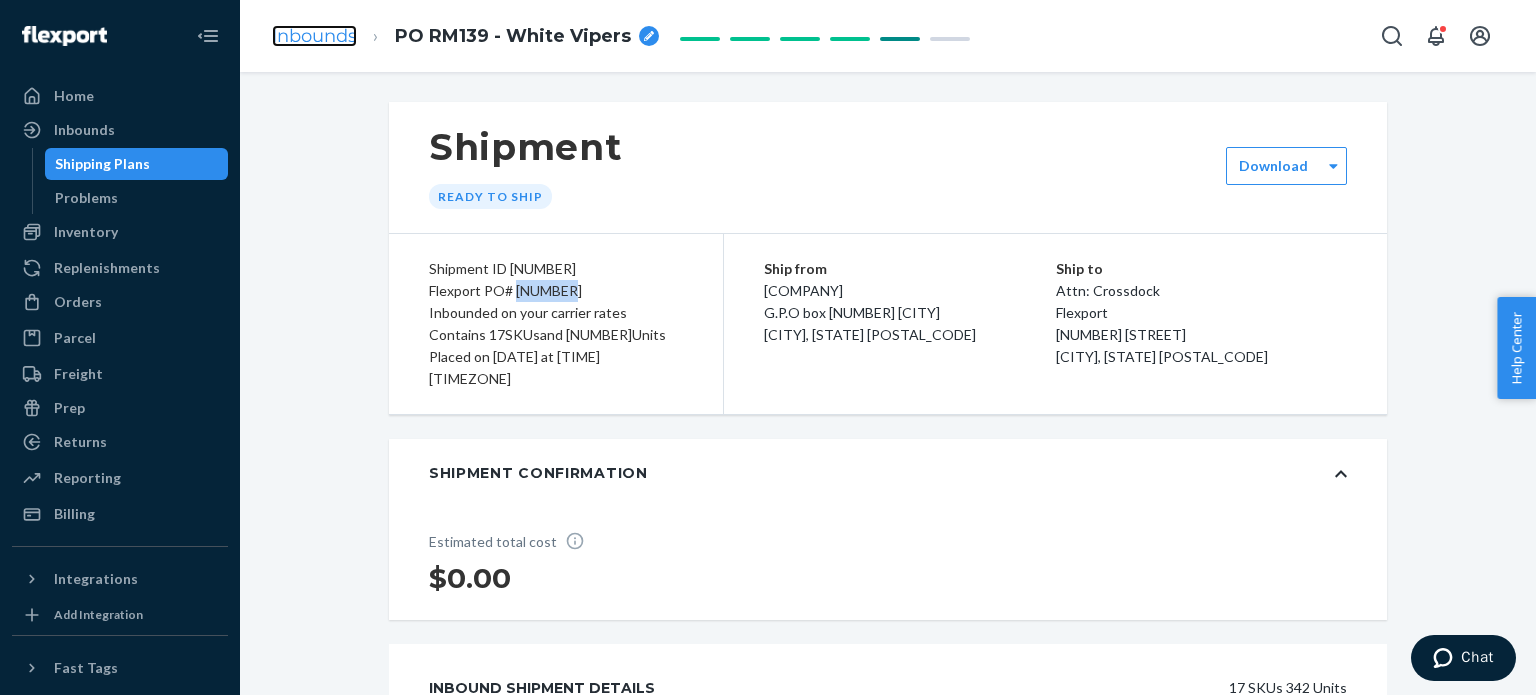 click on "Inbounds" at bounding box center [314, 36] 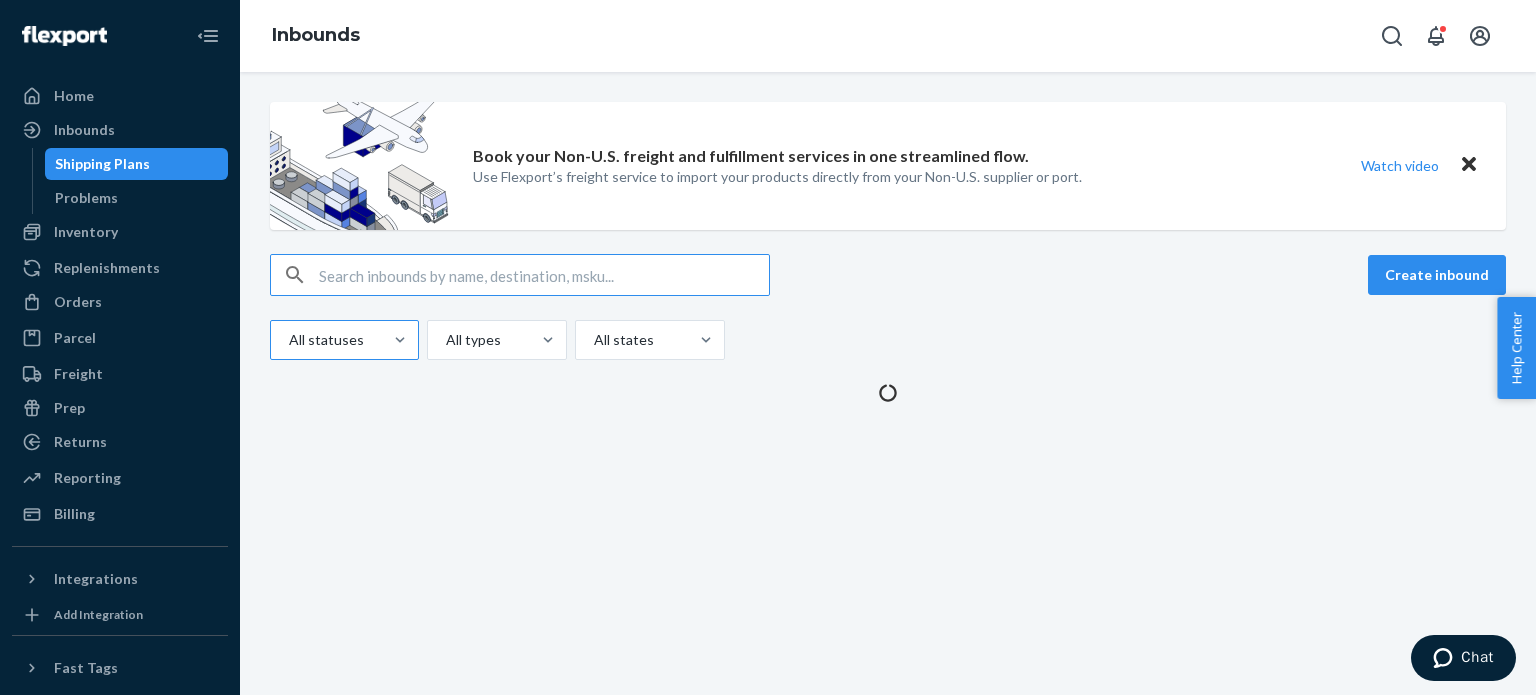 click at bounding box center [342, 340] 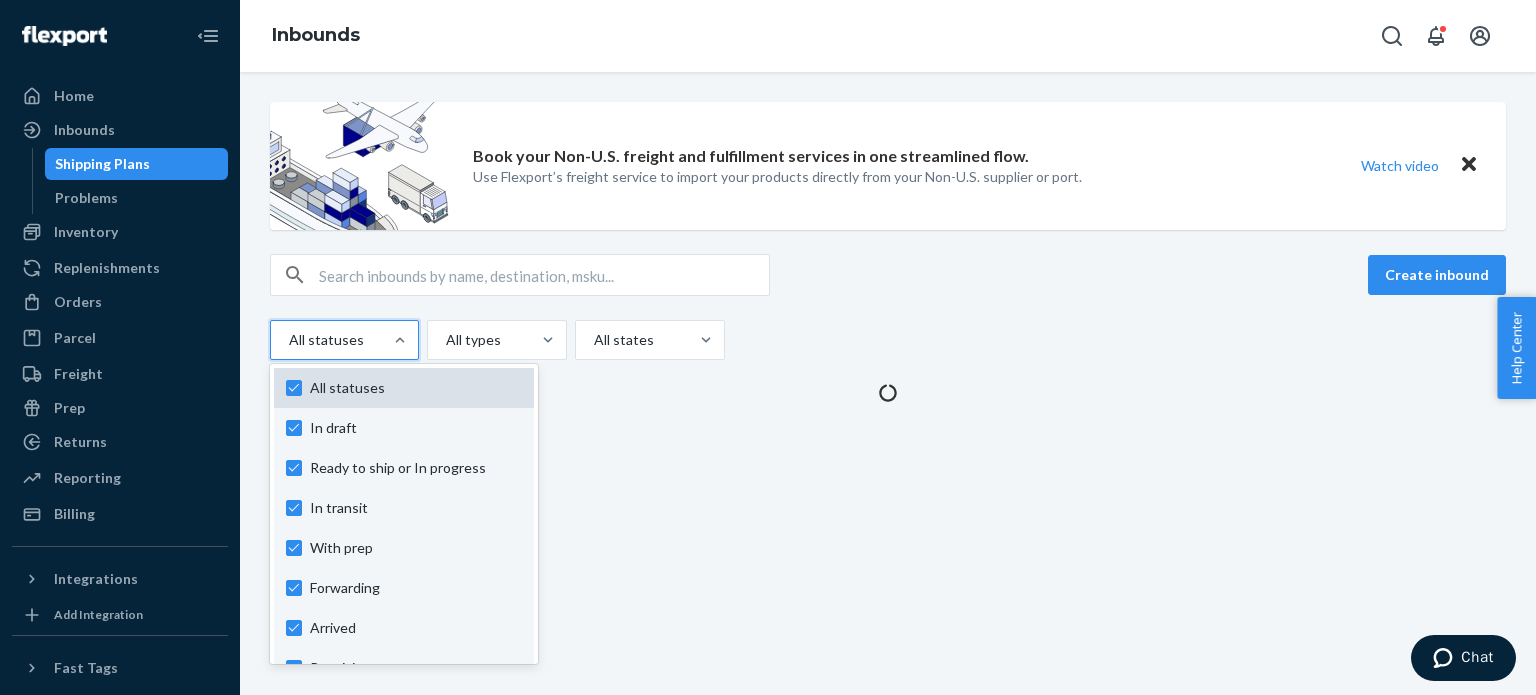 click on "All statuses" at bounding box center [404, 388] 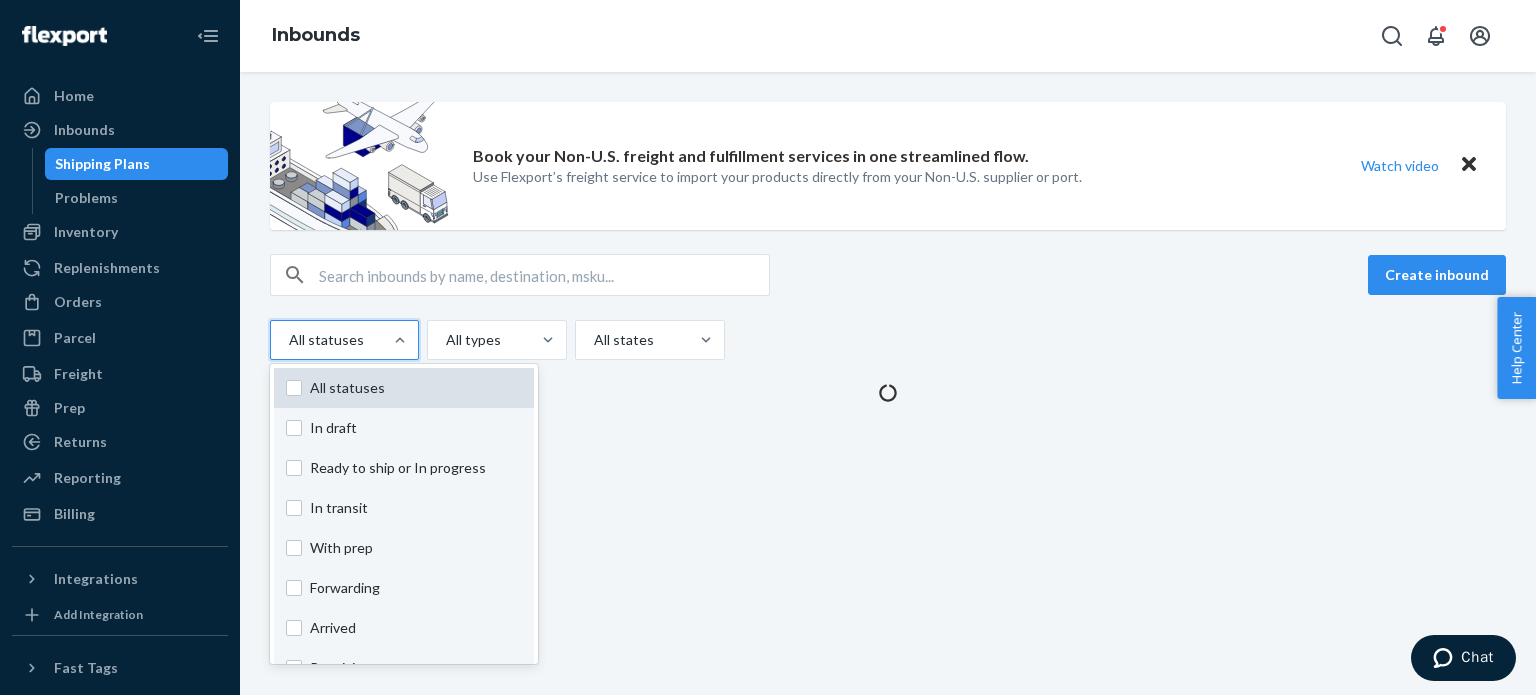 click on "option In draft focused, 0 of 10. 10 results available. Use Up and Down to choose options, press Enter to select the currently focused option, press Escape to exit the menu, press Tab to select the option and exit the menu. All statuses All statuses In draft Ready to ship or In progress In transit With prep Forwarding Arrived Receiving Action needed Completed Warehouse Appointment Needed" at bounding box center (288, 340) 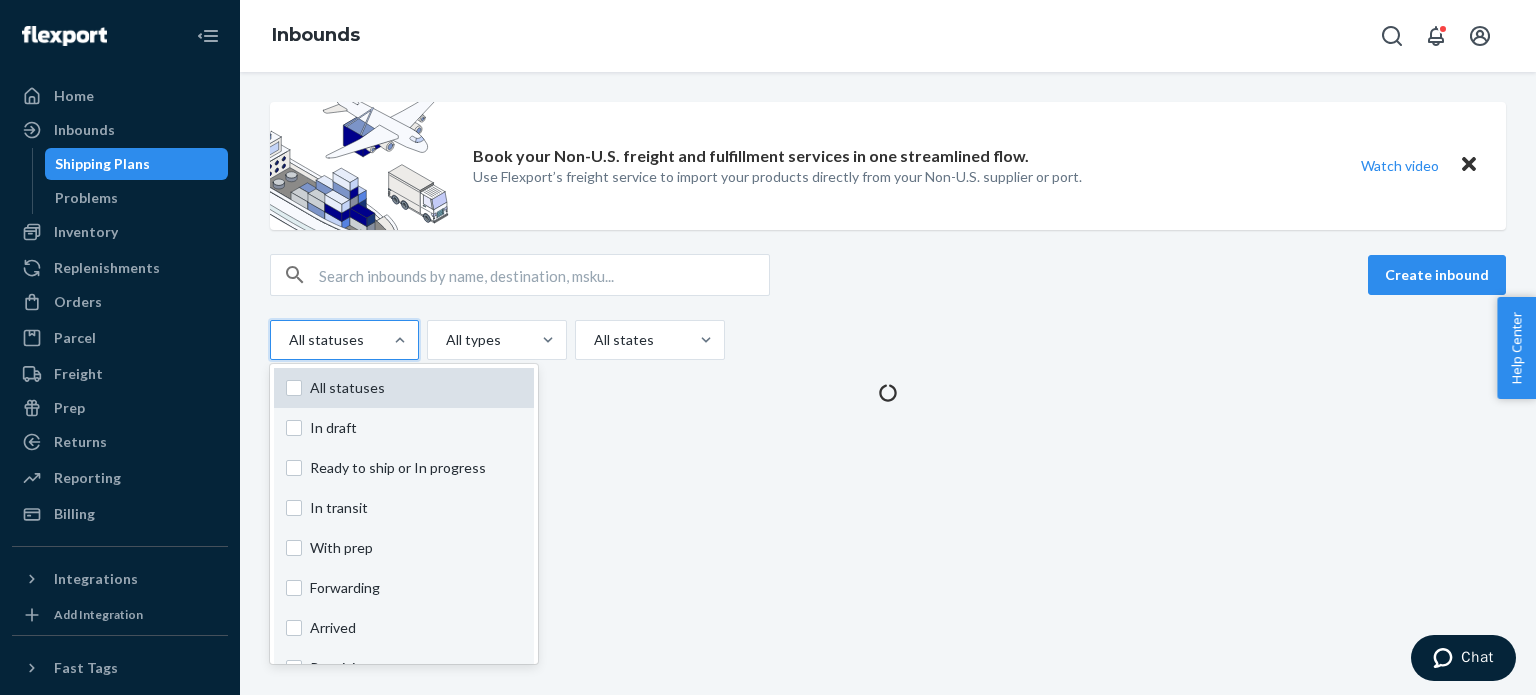checkbox on "false" 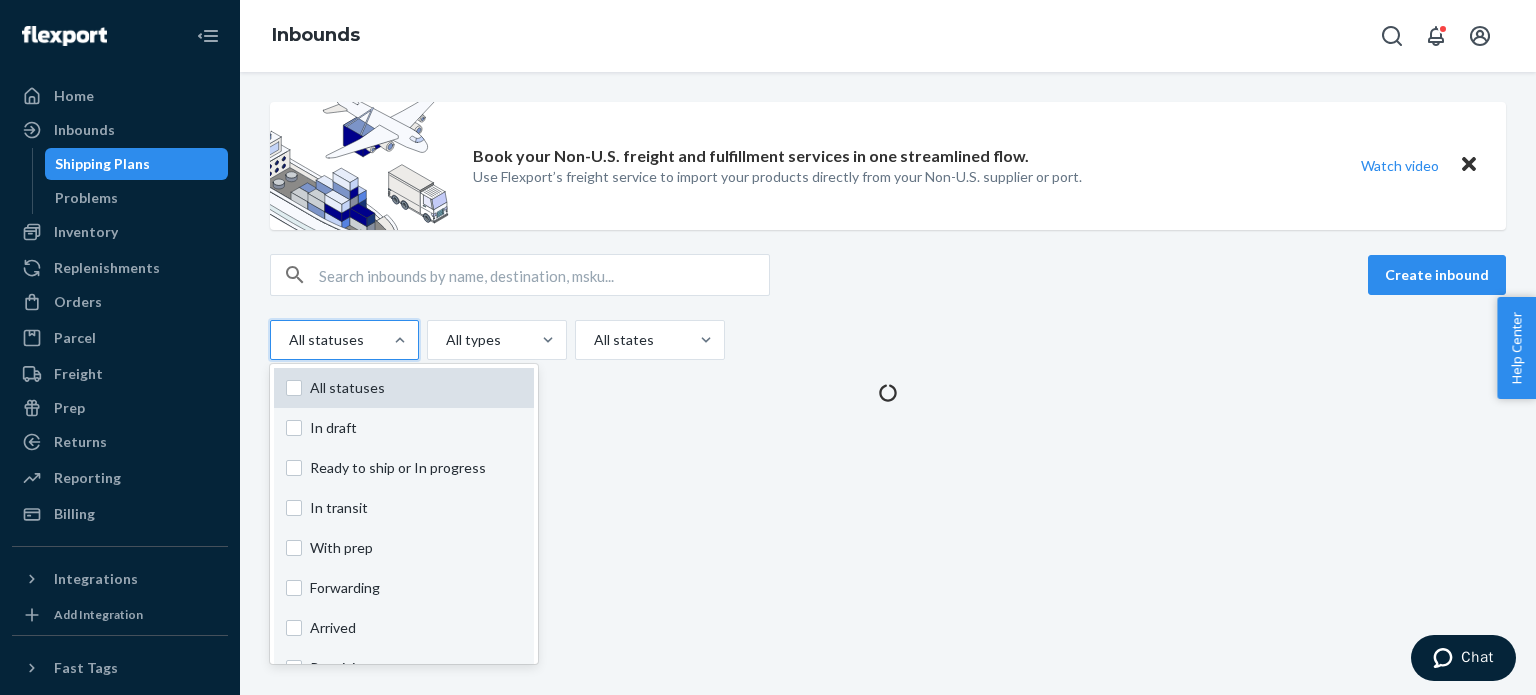 checkbox on "false" 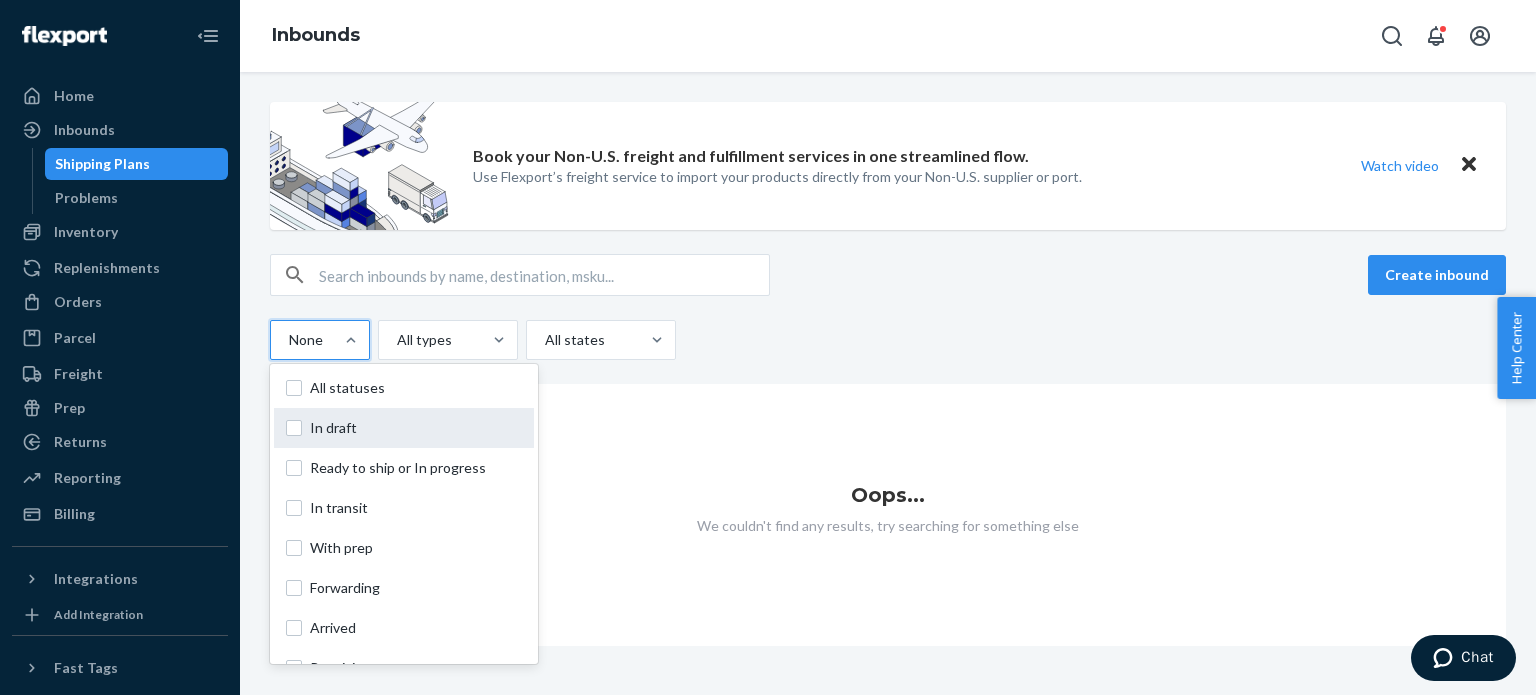 click on "In draft" at bounding box center (404, 428) 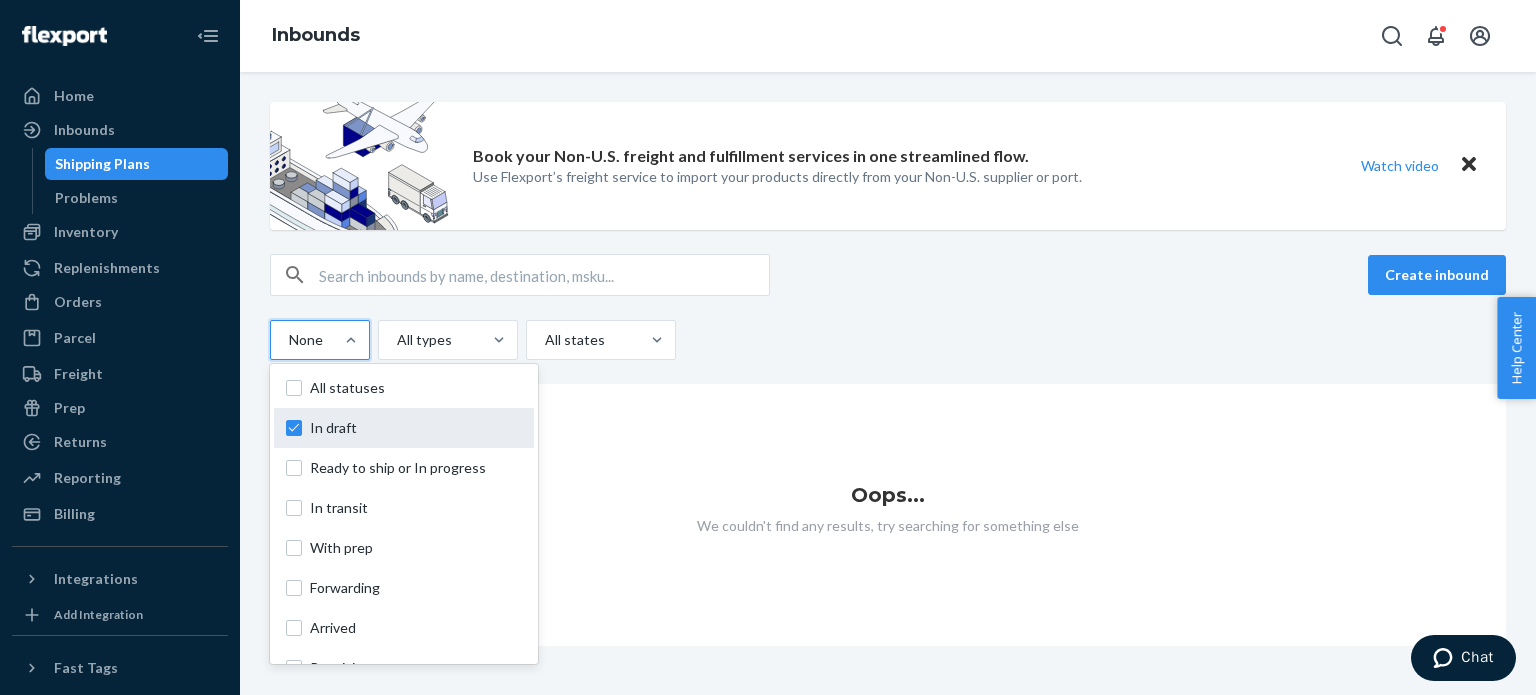 click on "option In draft focused, 0 of 10. 10 results available. Use Up and Down to choose options, press Enter to select the currently focused option, press Escape to exit the menu, press Tab to select the option and exit the menu. None All statuses In draft Ready to ship or In progress In transit With prep Forwarding Arrived Receiving Action needed Completed Warehouse Appointment Needed" at bounding box center (288, 340) 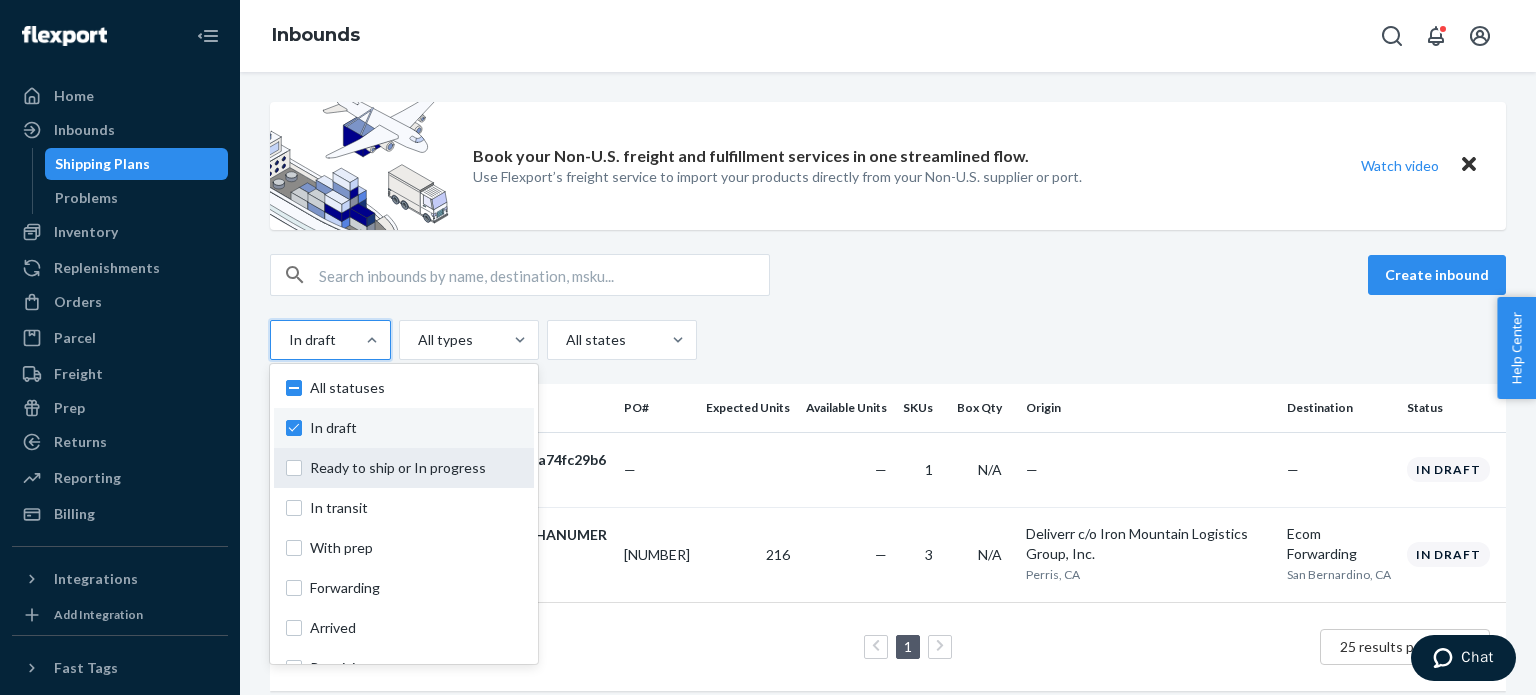 click on "Ready to ship or In progress" at bounding box center (416, 468) 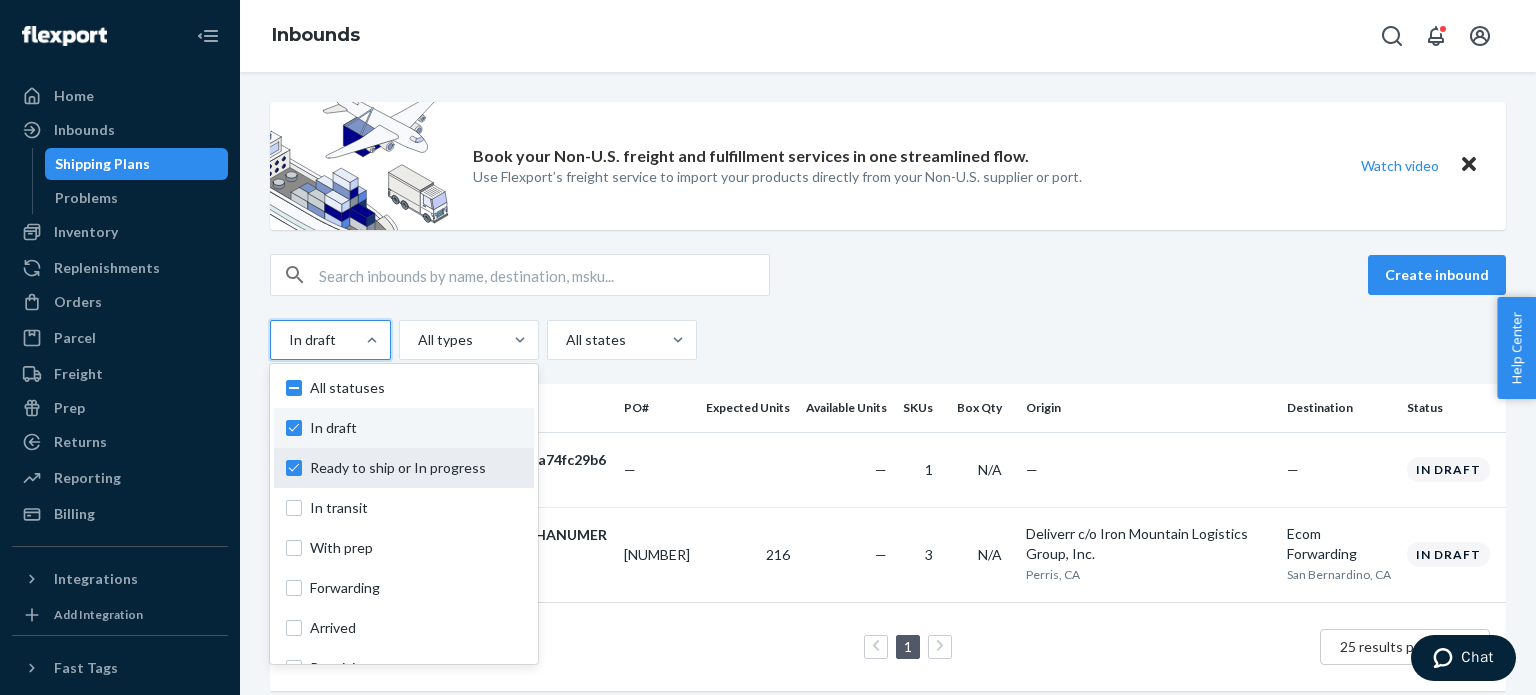 checkbox on "true" 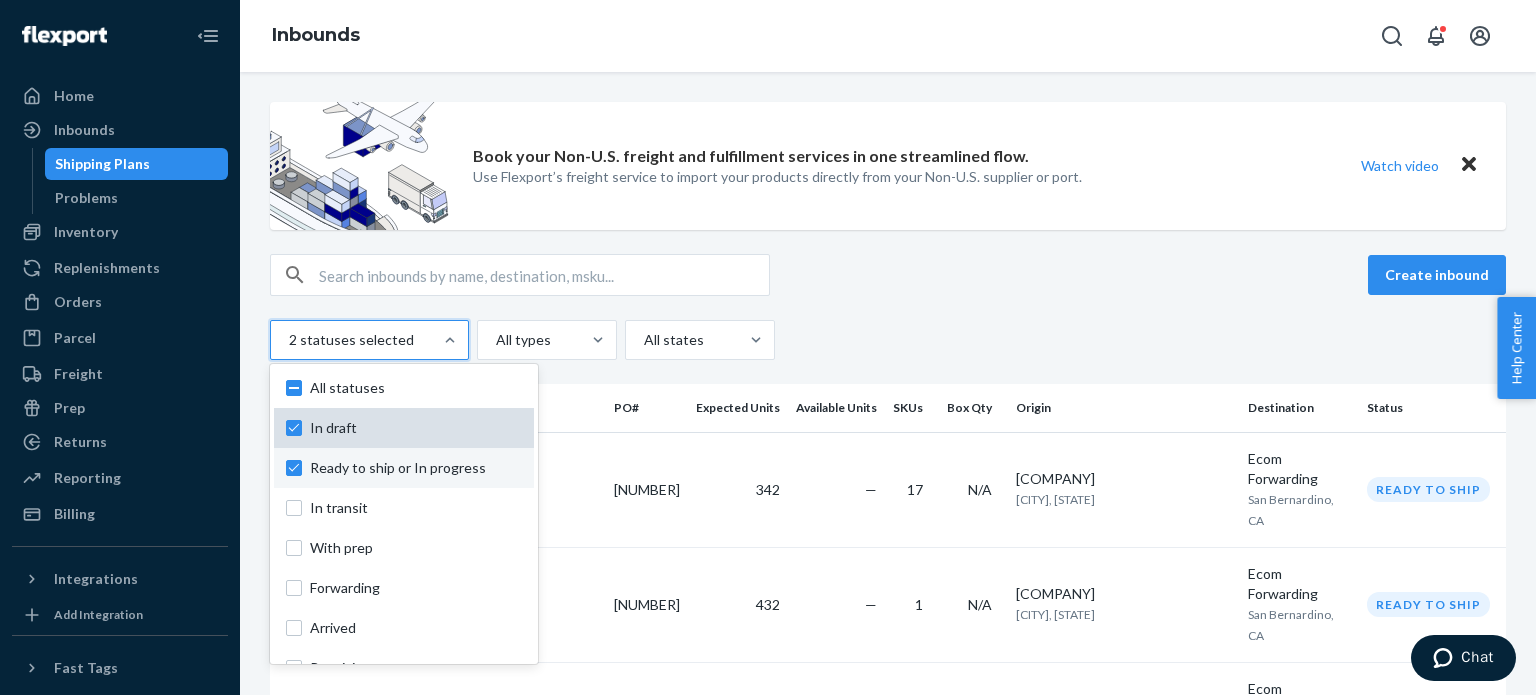 click on "In draft" at bounding box center (404, 428) 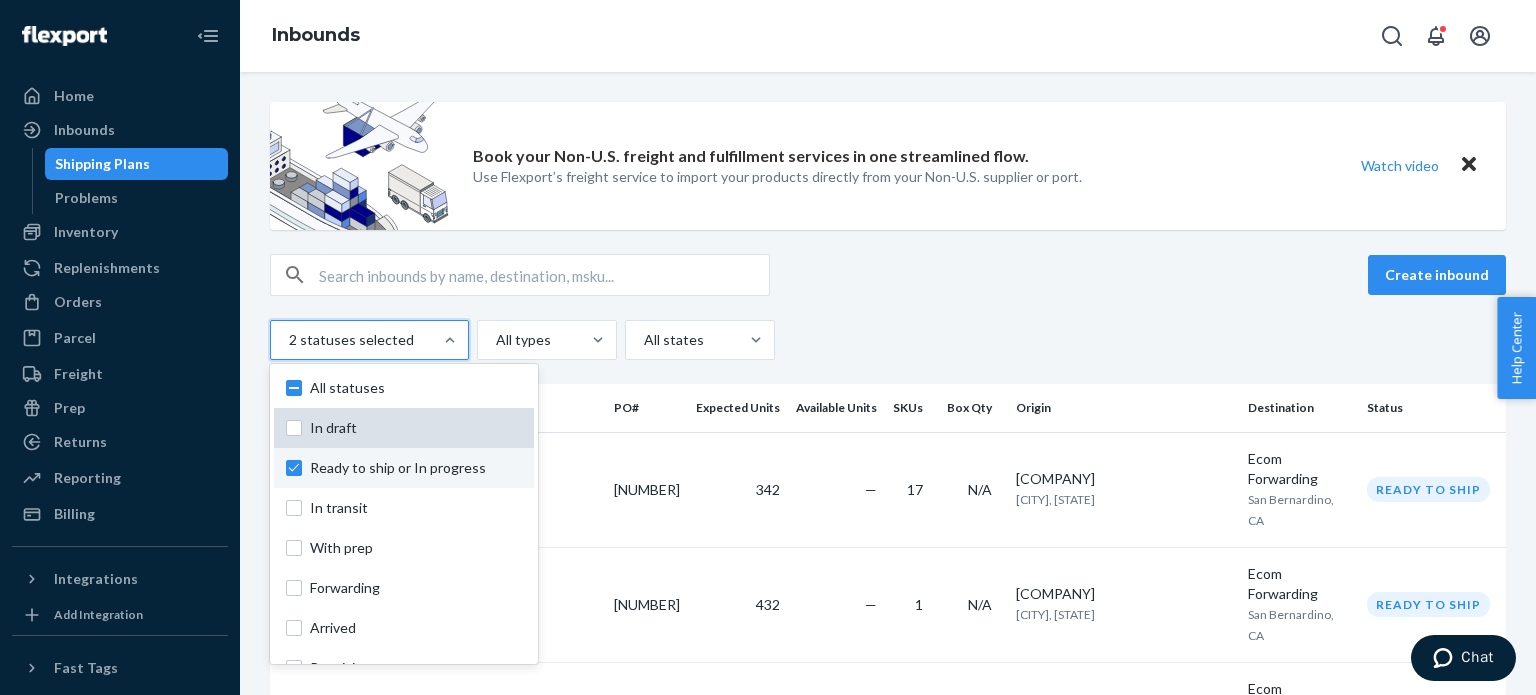 click on "option Ready to ship or In progress, selected.    option In draft focused, 0 of 10. 10 results available. Use Up and Down to choose options, press Enter to select the currently focused option, press Escape to exit the menu, press Tab to select the option and exit the menu. 2 statuses selected All statuses In draft Ready to ship or In progress In transit With prep Forwarding Arrived Receiving Action needed Completed Warehouse Appointment Needed" at bounding box center (288, 340) 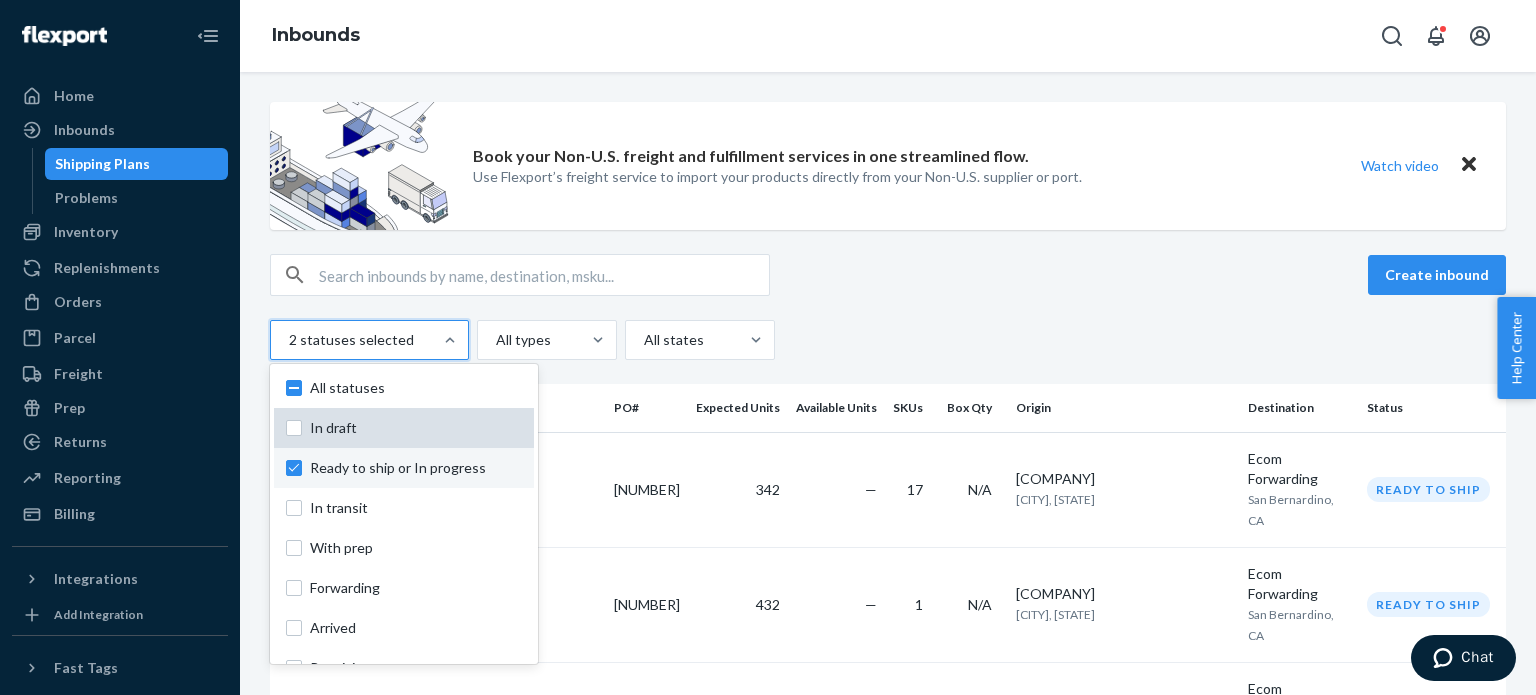checkbox on "false" 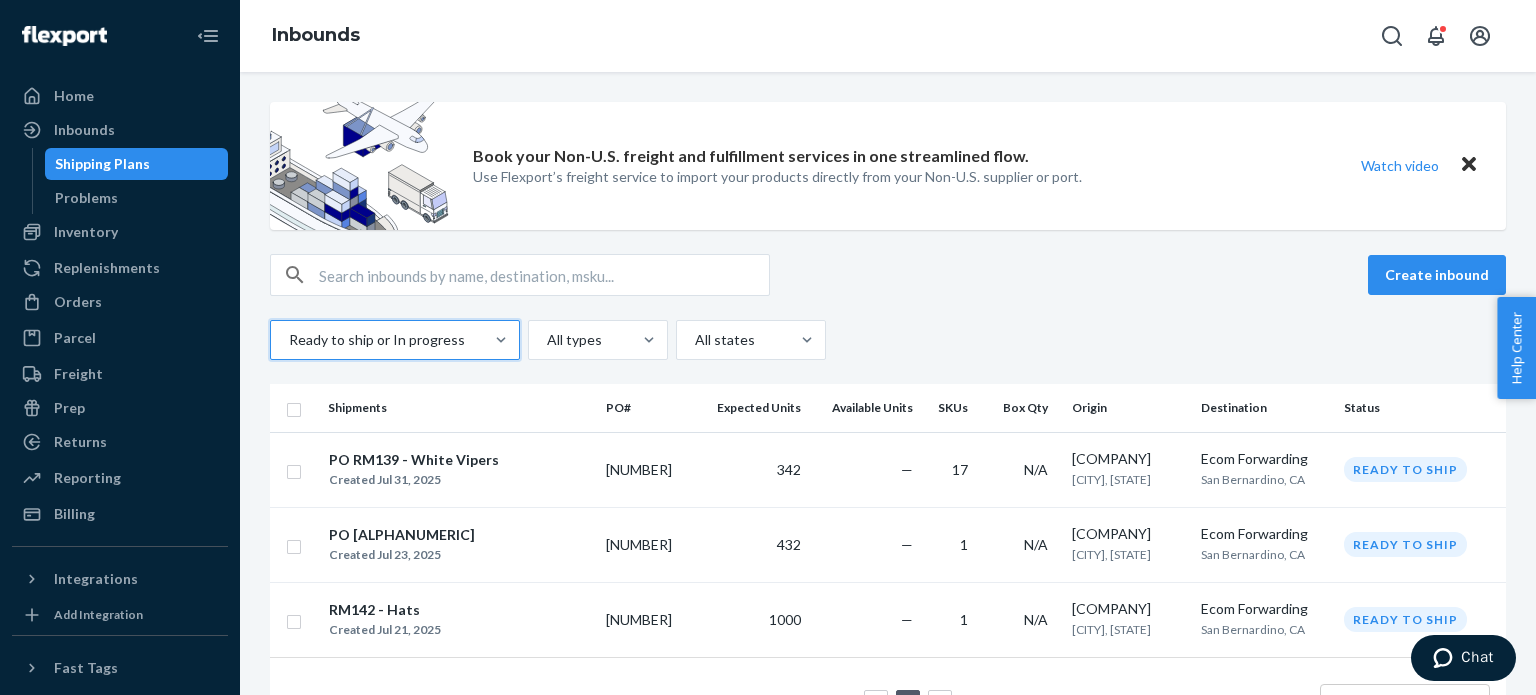 click on "Ready to ship or In progress" at bounding box center (377, 340) 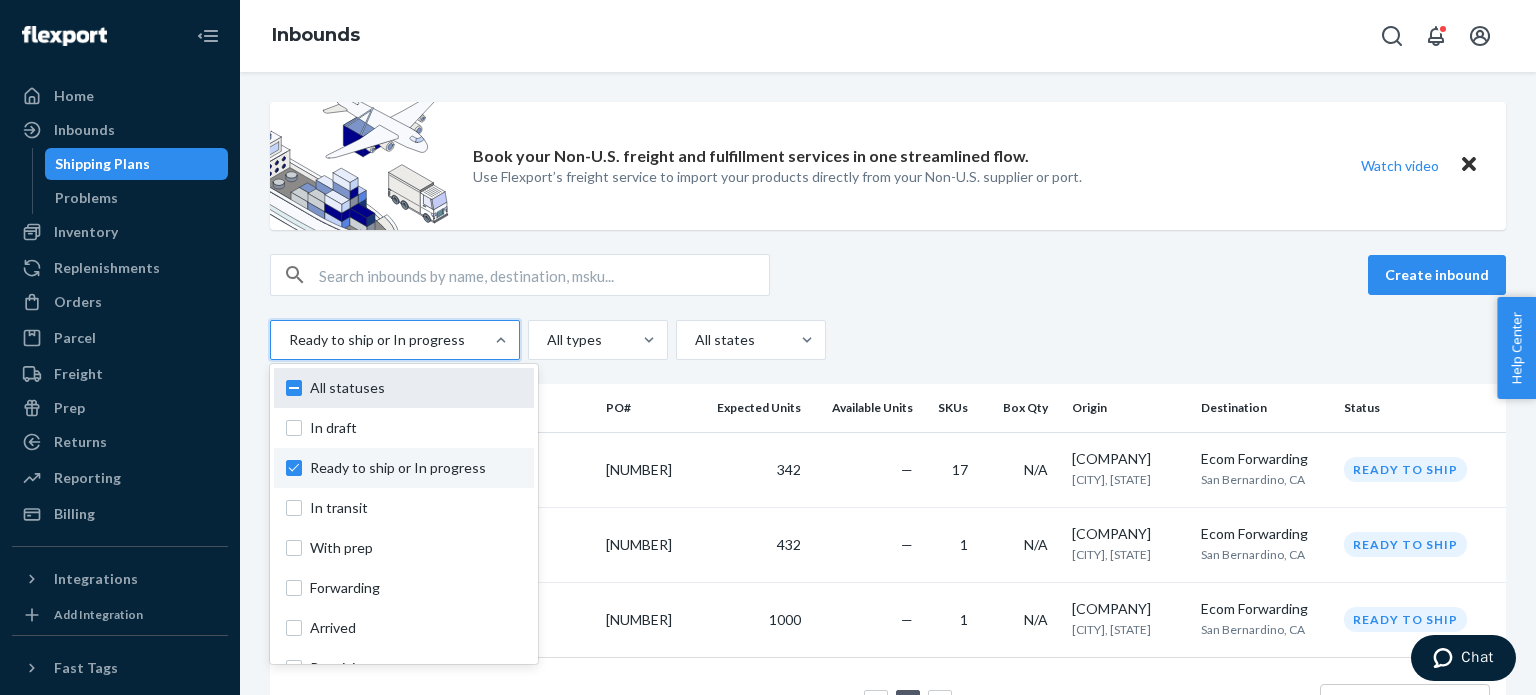 click on "All statuses" at bounding box center [404, 388] 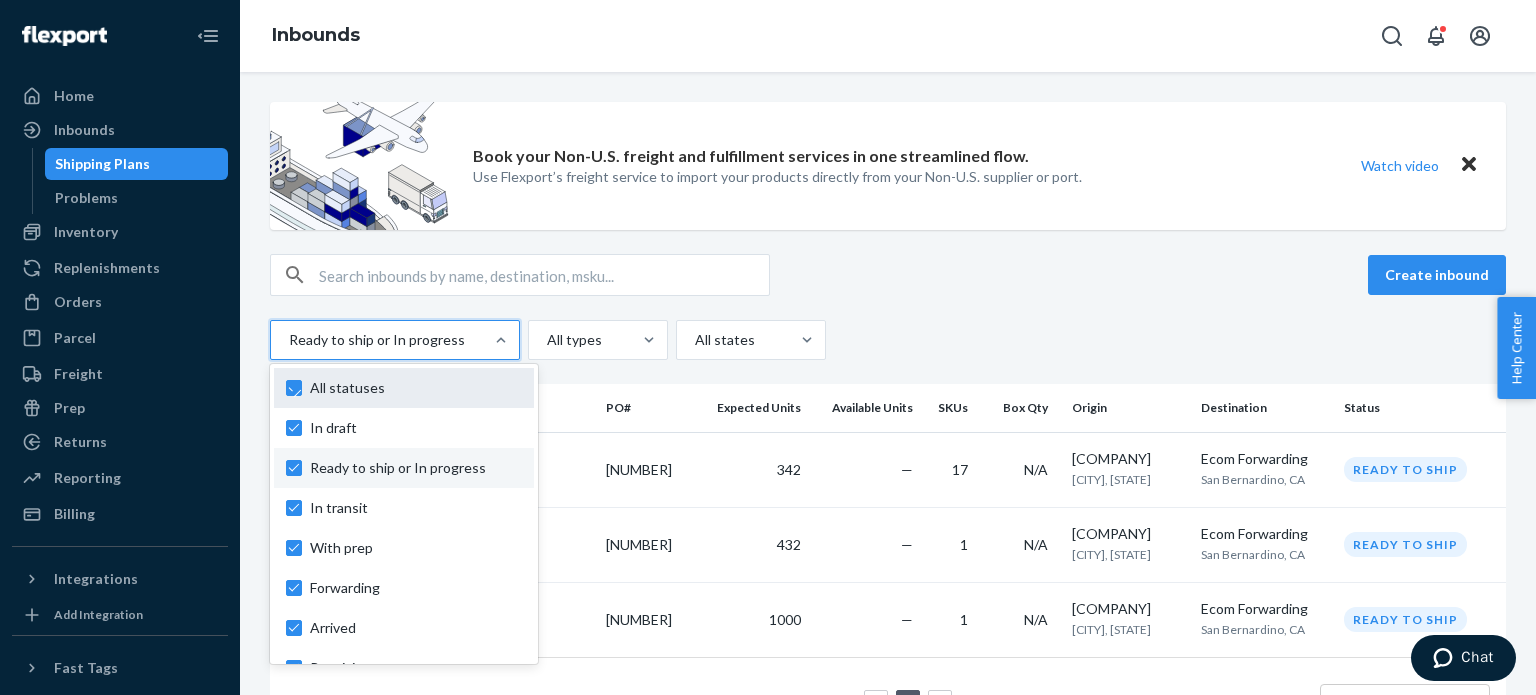 click on "option In draft, selected.    option In draft focused, 0 of 10. 10 results available. Use Up and Down to choose options, press Enter to select the currently focused option, press Escape to exit the menu, press Tab to select the option and exit the menu. Ready to ship or In progress All statuses In draft Ready to ship or In progress In transit With prep Forwarding Arrived Receiving Action needed Completed Warehouse Appointment Needed" at bounding box center [288, 340] 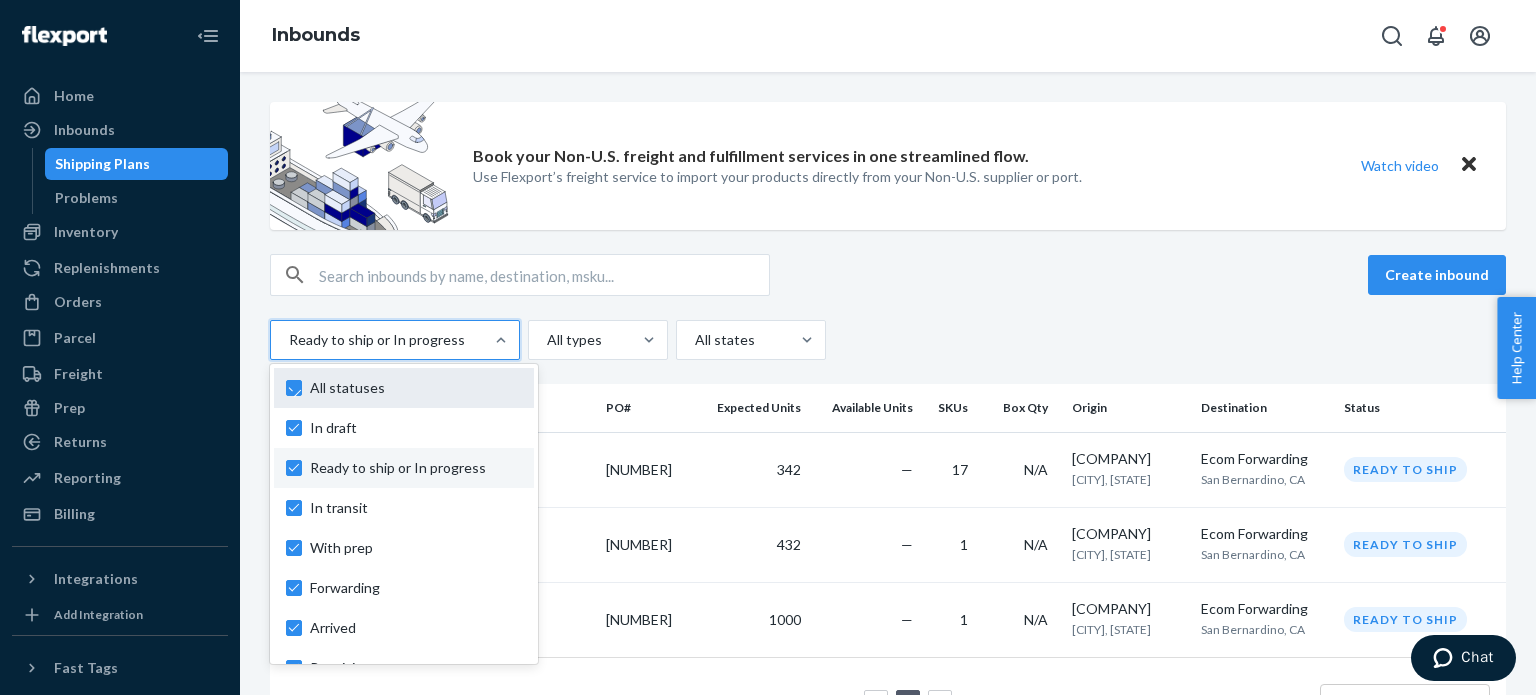 checkbox on "true" 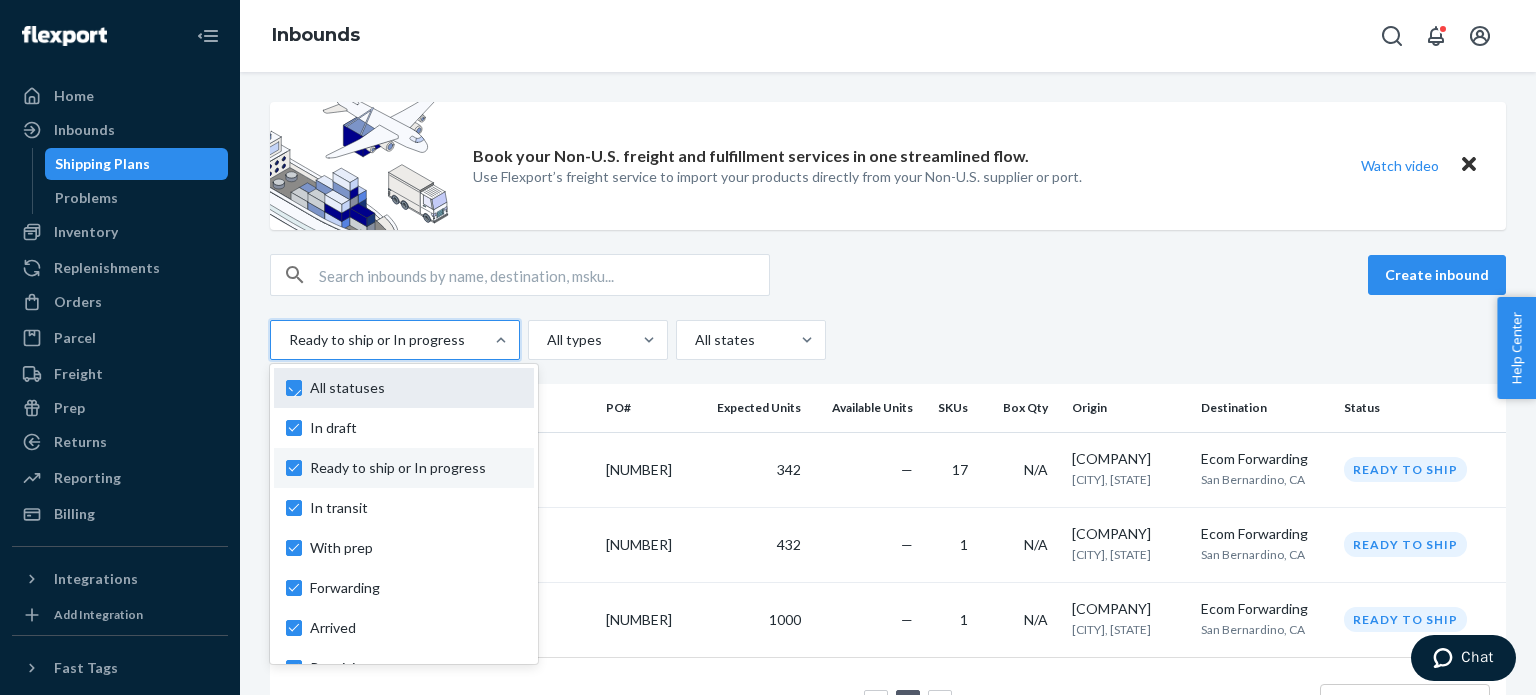 checkbox on "true" 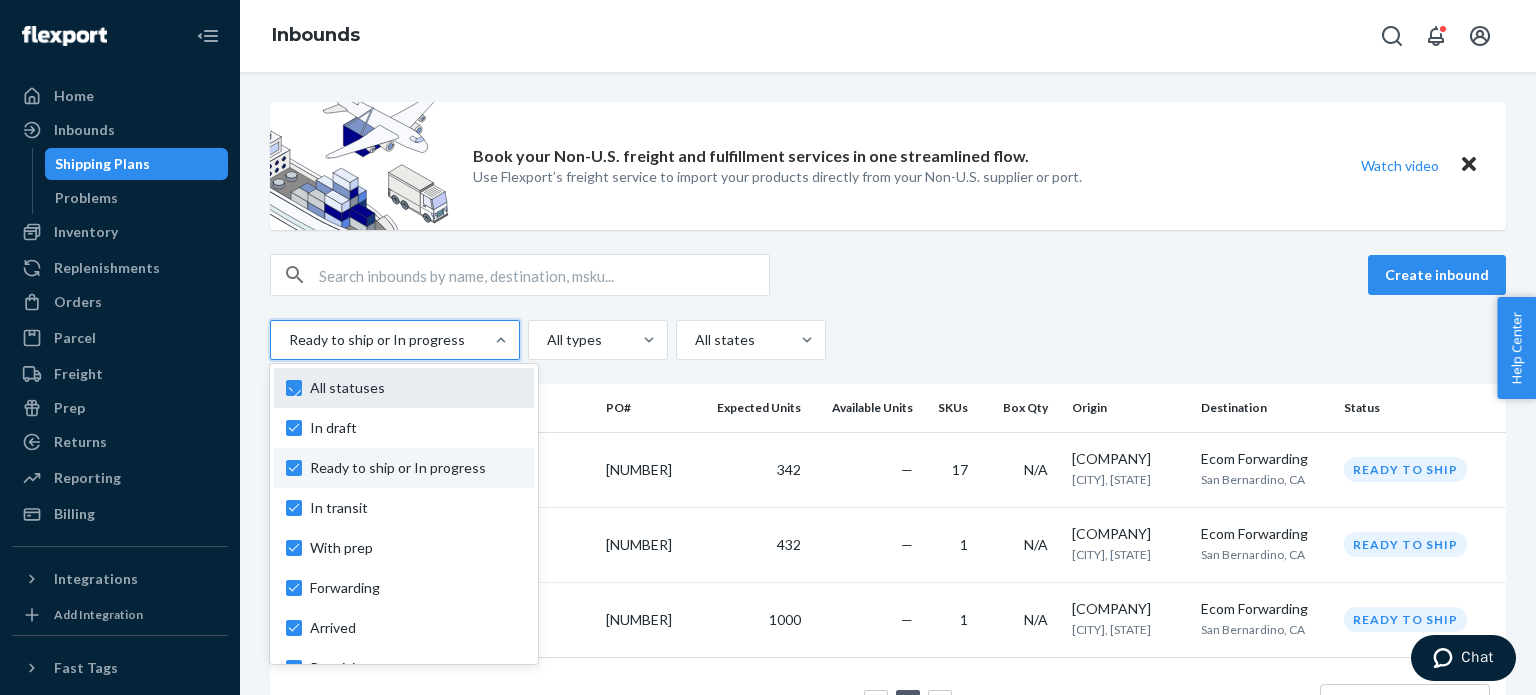 checkbox on "true" 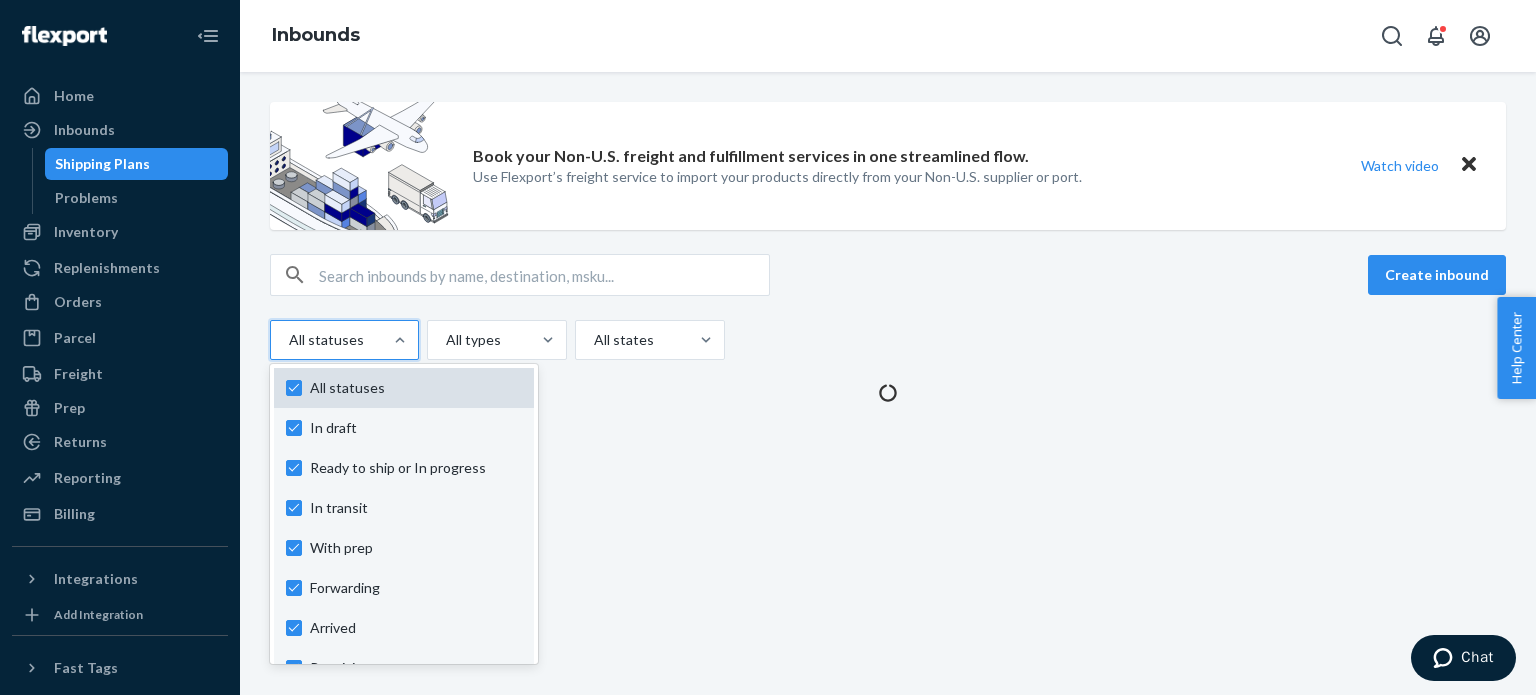click on "All statuses" at bounding box center [404, 388] 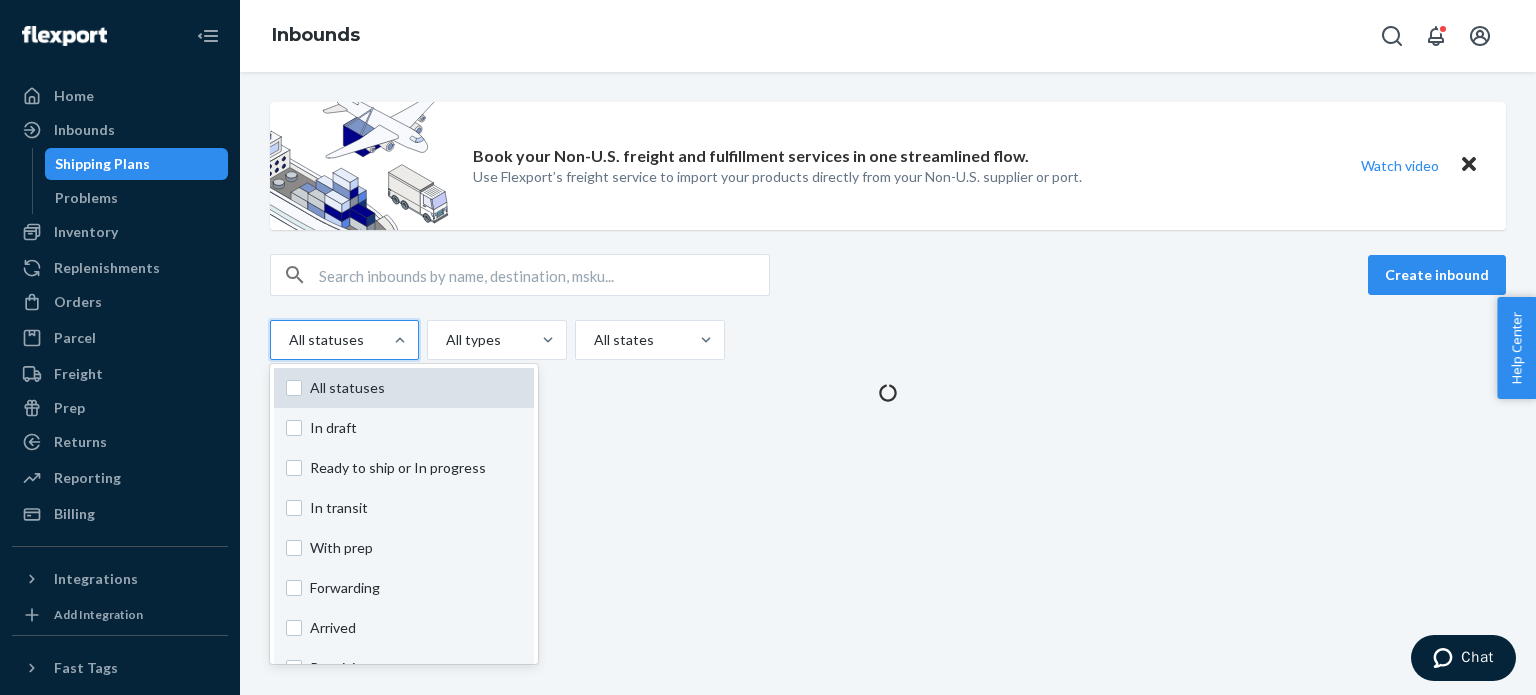 click on "option In draft, selected.    option In draft focused, 1 of 10. 10 results available. Use Up and Down to choose options, press Enter to select the currently focused option, press Escape to exit the menu, press Tab to select the option and exit the menu. All statuses All statuses In draft Ready to ship or In progress In transit With prep Forwarding Arrived Receiving Action needed Completed Warehouse Appointment Needed" at bounding box center [288, 340] 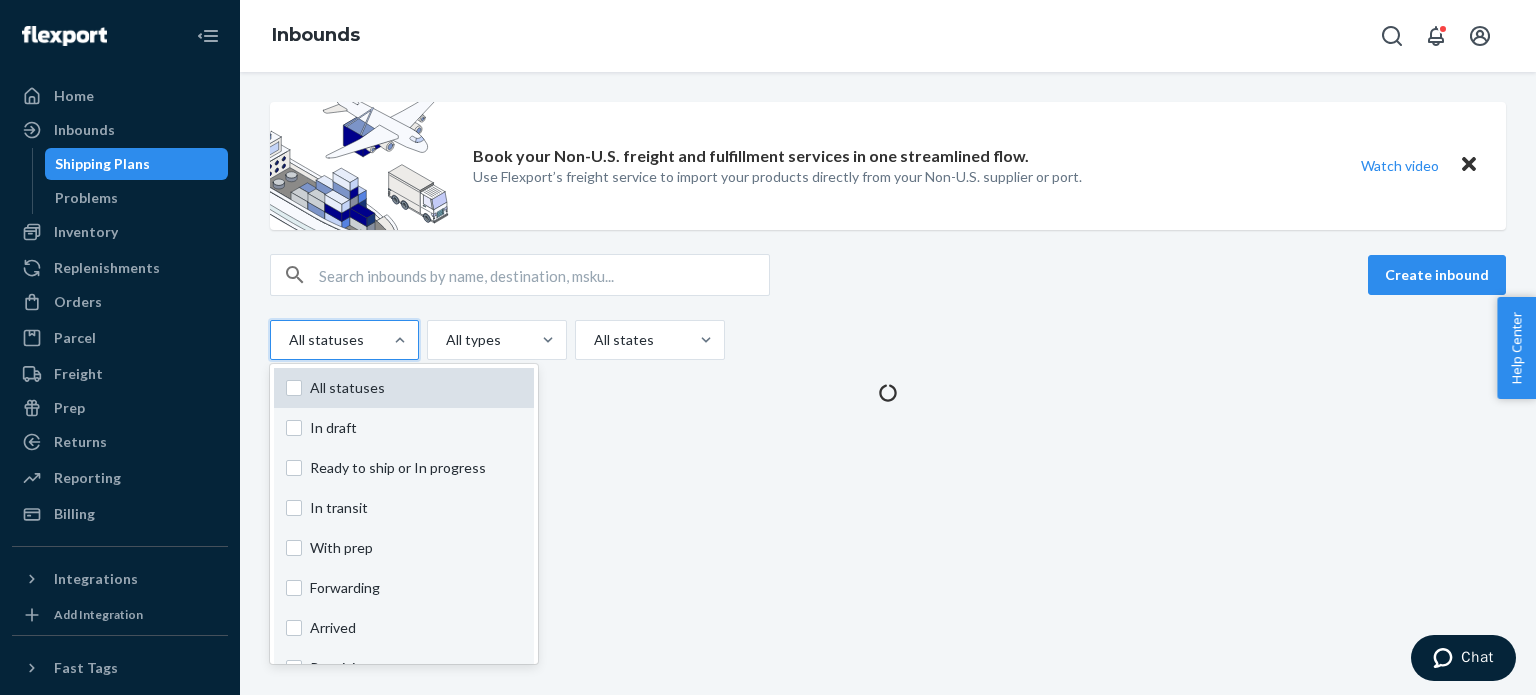 checkbox on "false" 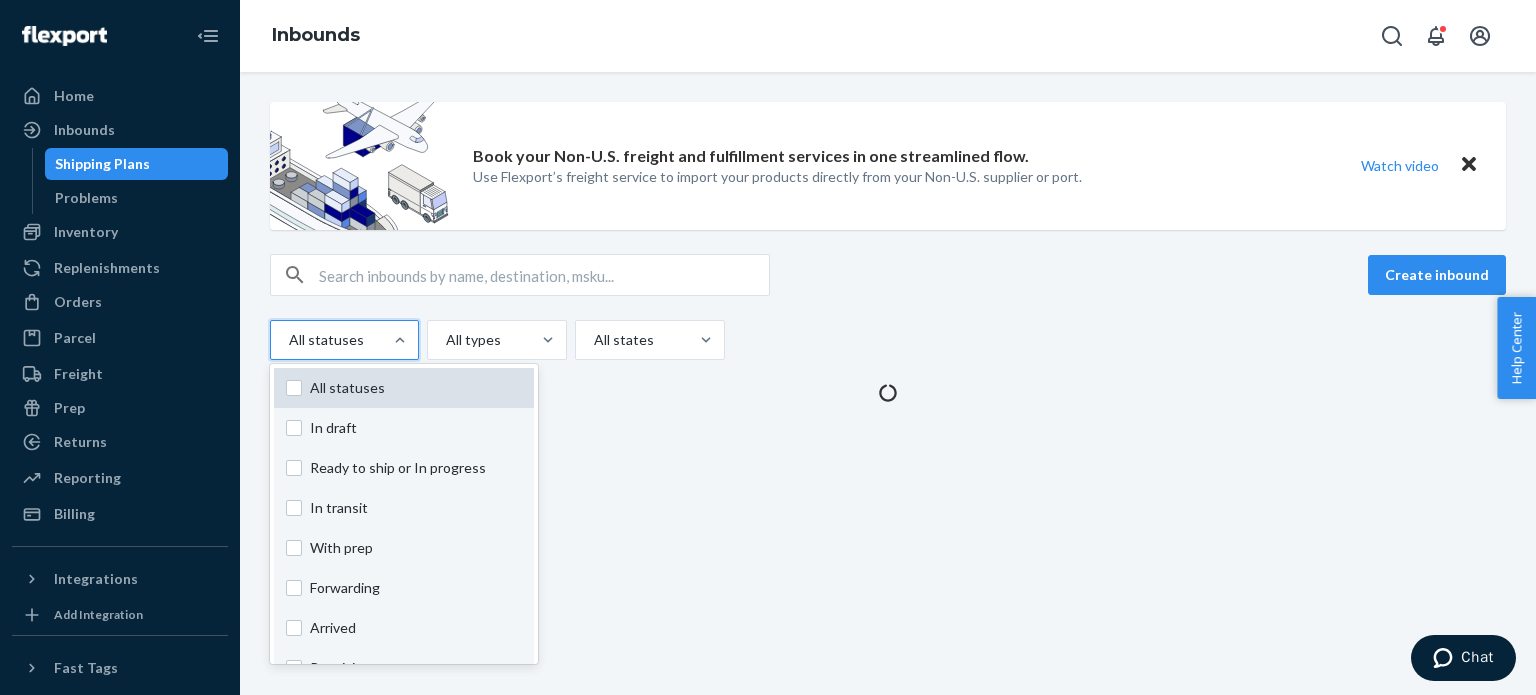 checkbox on "false" 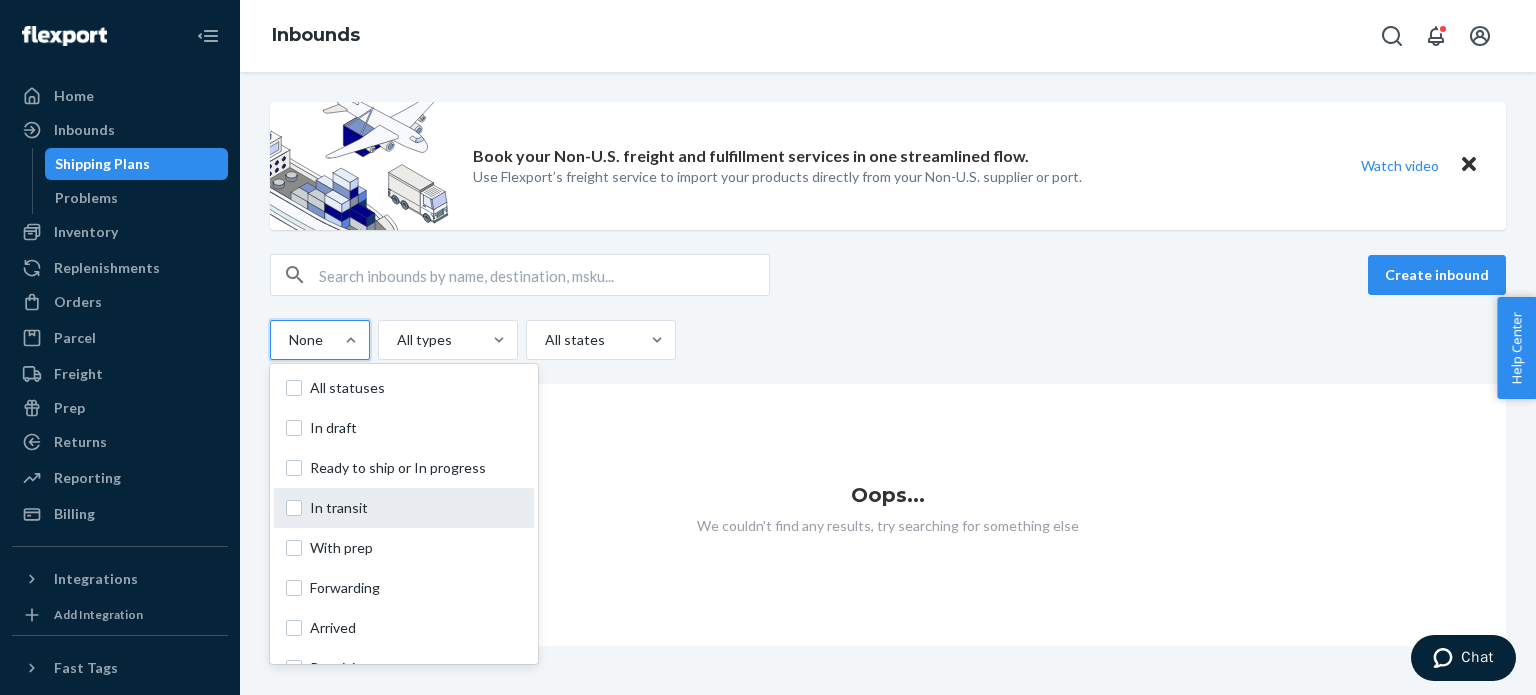 click on "In transit" at bounding box center [416, 508] 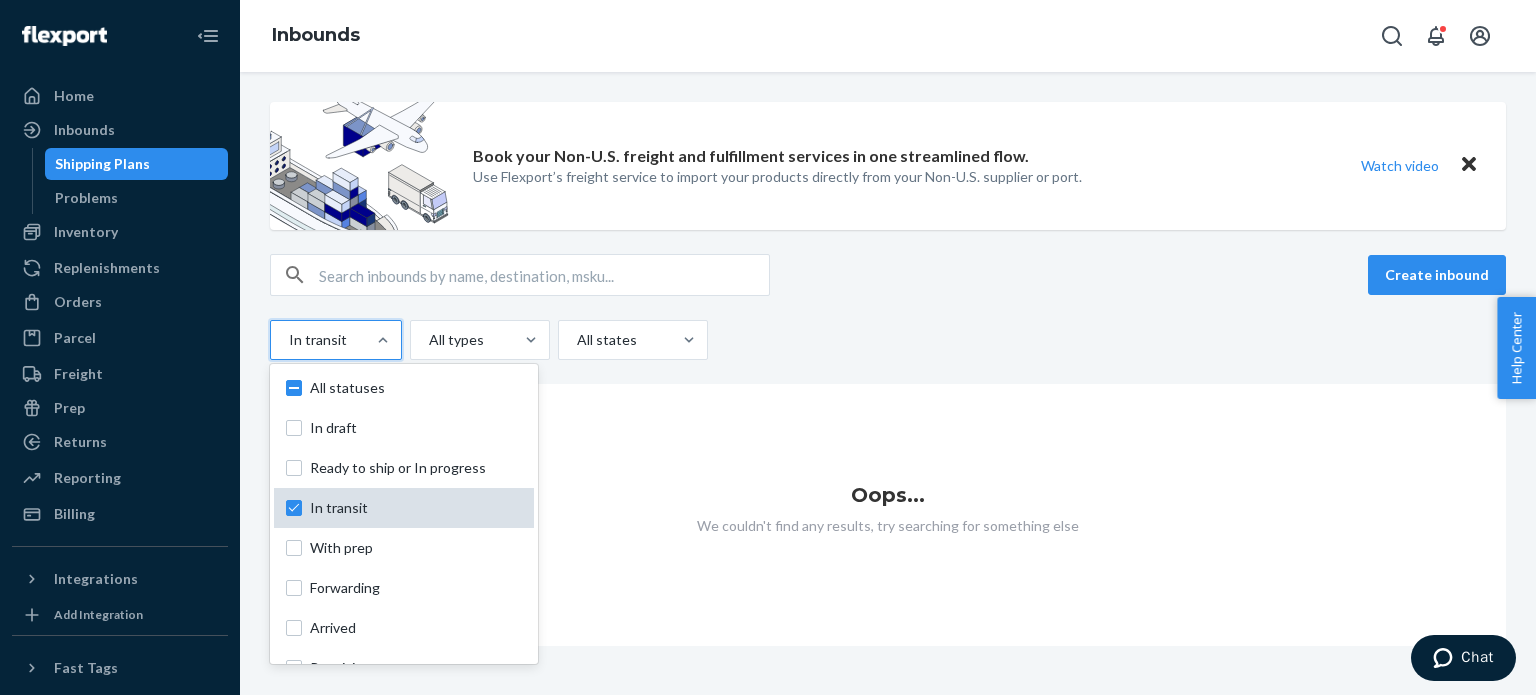 click on "In transit" at bounding box center (416, 508) 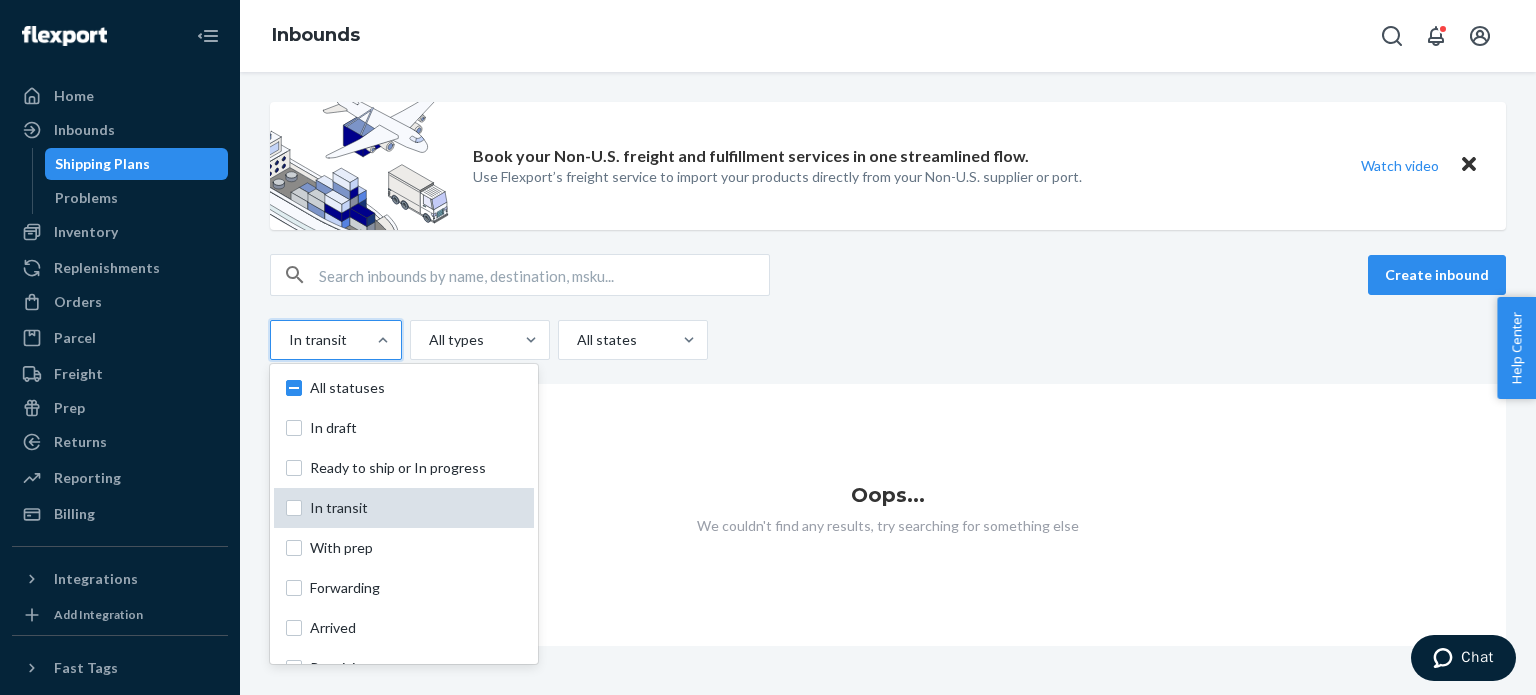 checkbox on "false" 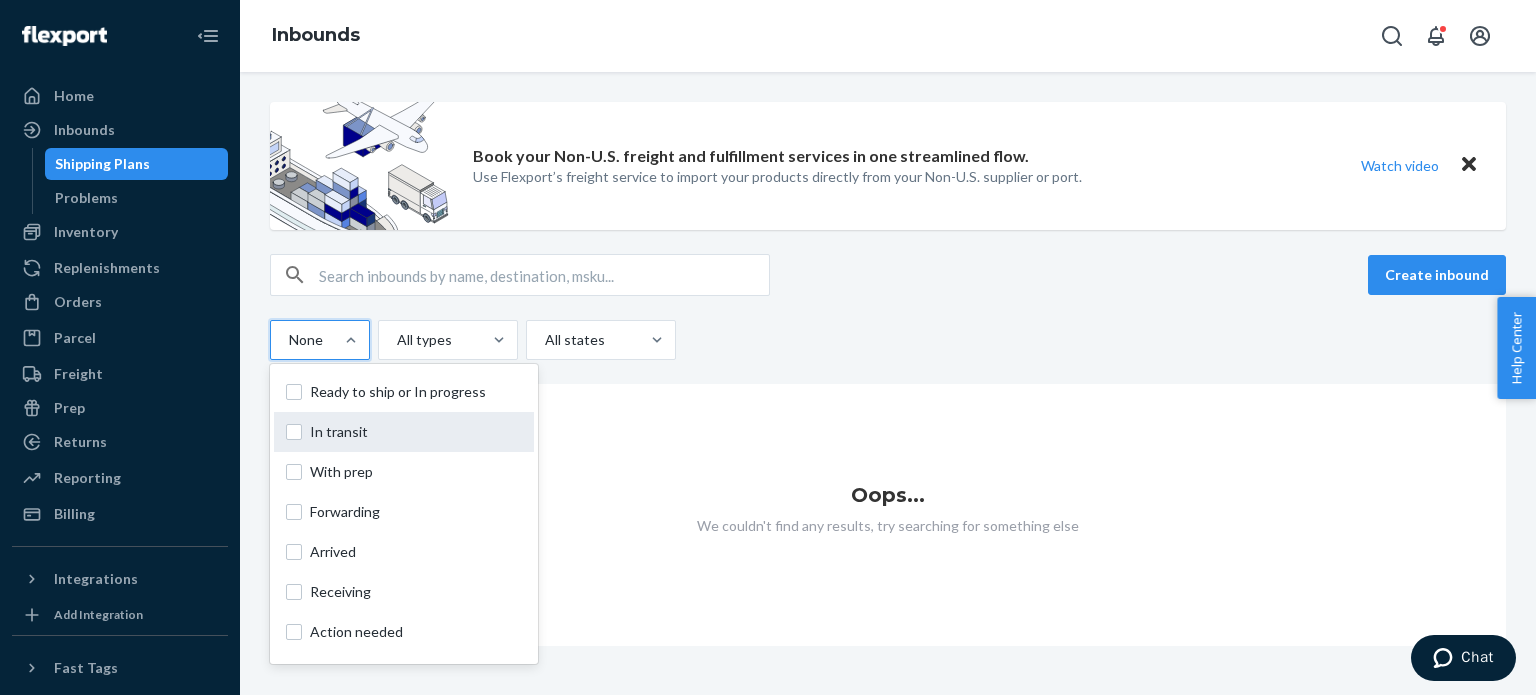 scroll, scrollTop: 80, scrollLeft: 0, axis: vertical 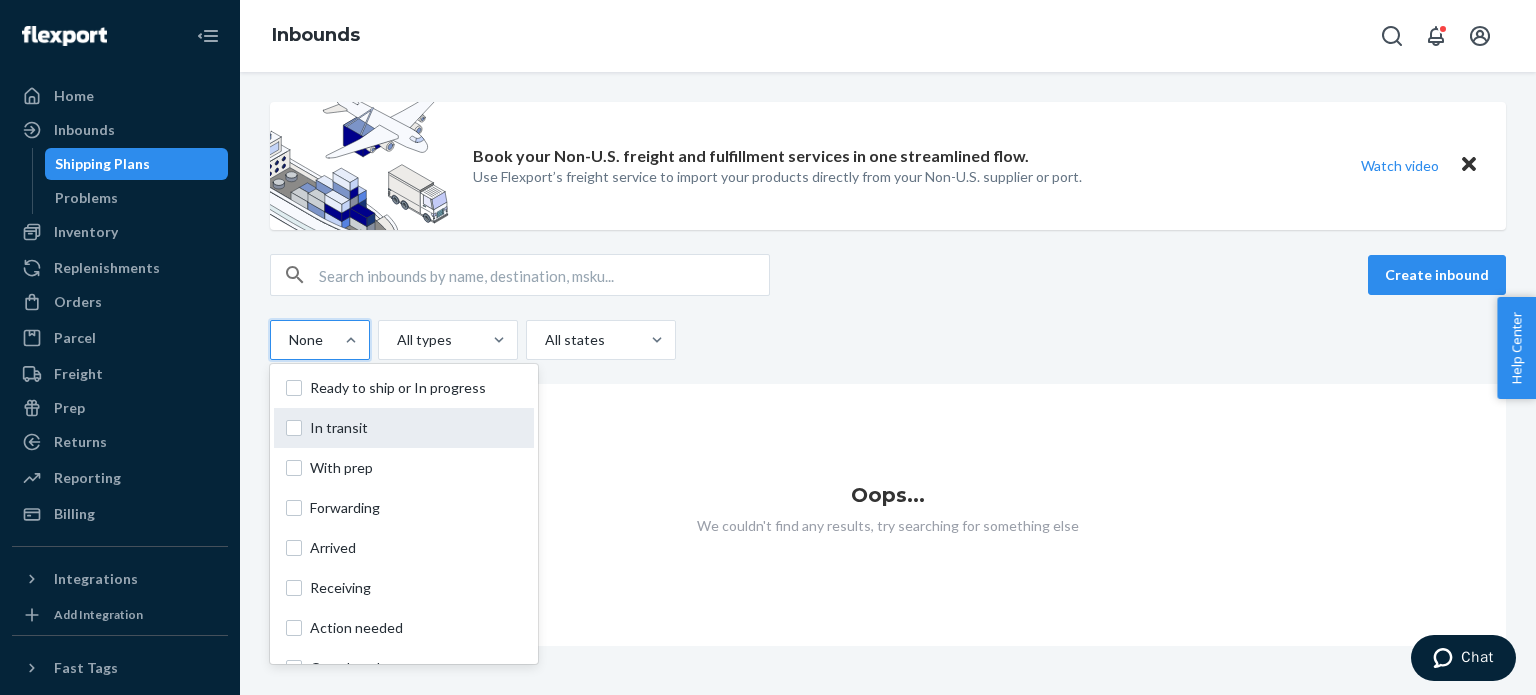 click on "Forwarding" at bounding box center (416, 508) 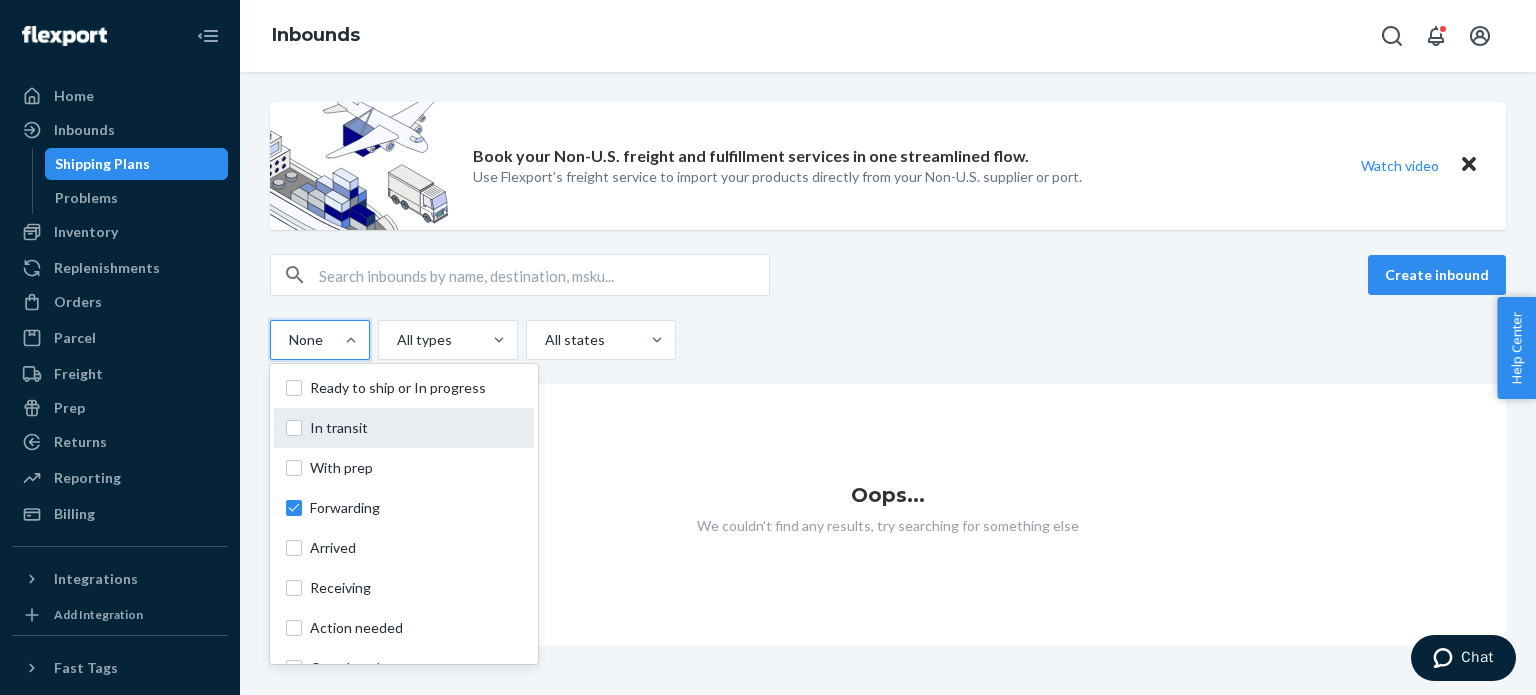 checkbox on "true" 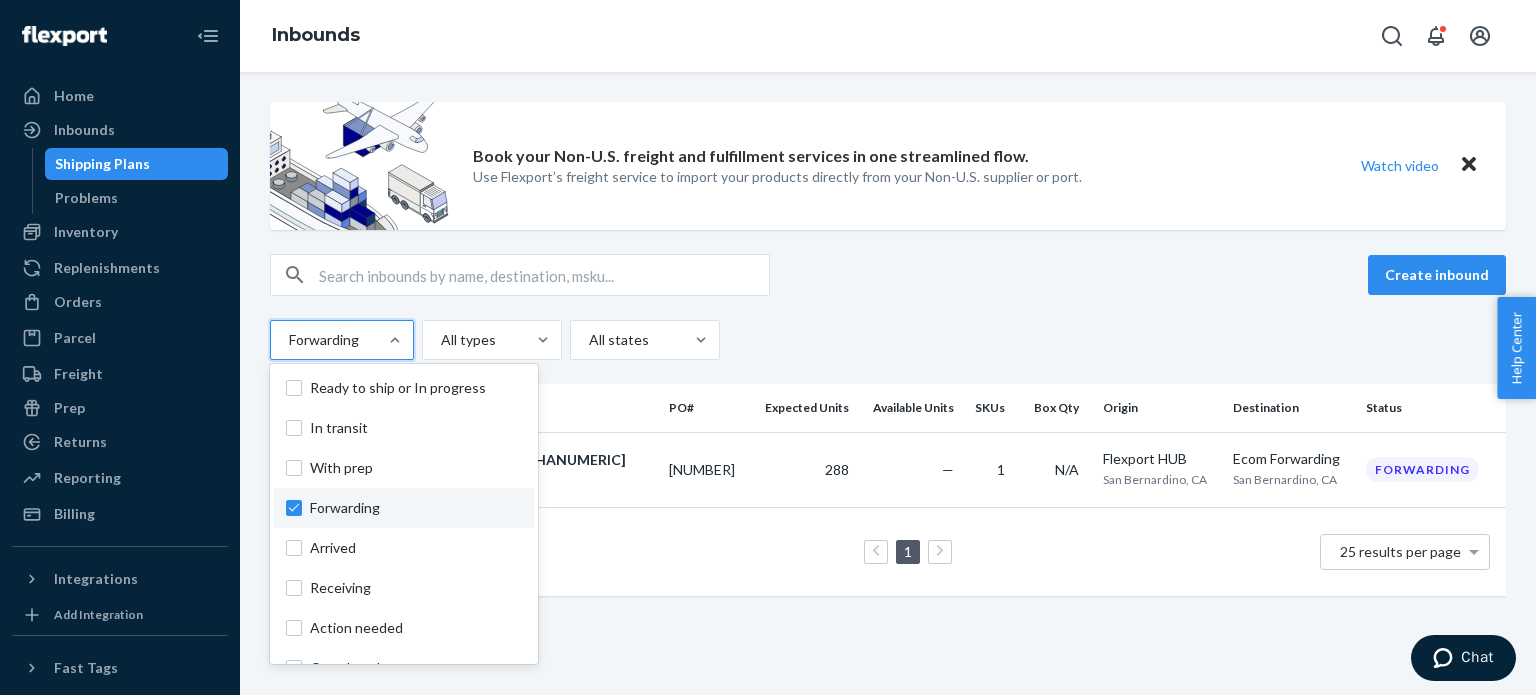 click on "Create inbound   option [STATUS], selected.    option [STATUS] focused, [NUMBER] of [NUMBER]. [NUMBER] results available. Use Up and Down to choose options, press Enter to select the currently focused option, press Escape to exit the menu, press Tab to select the option and exit the menu. [STATUS] All statuses In draft Ready to ship or In progress In transit With prep Forwarding Arrived Receiving Action needed Completed Warehouse Appointment Needed All types All states" at bounding box center (888, 307) 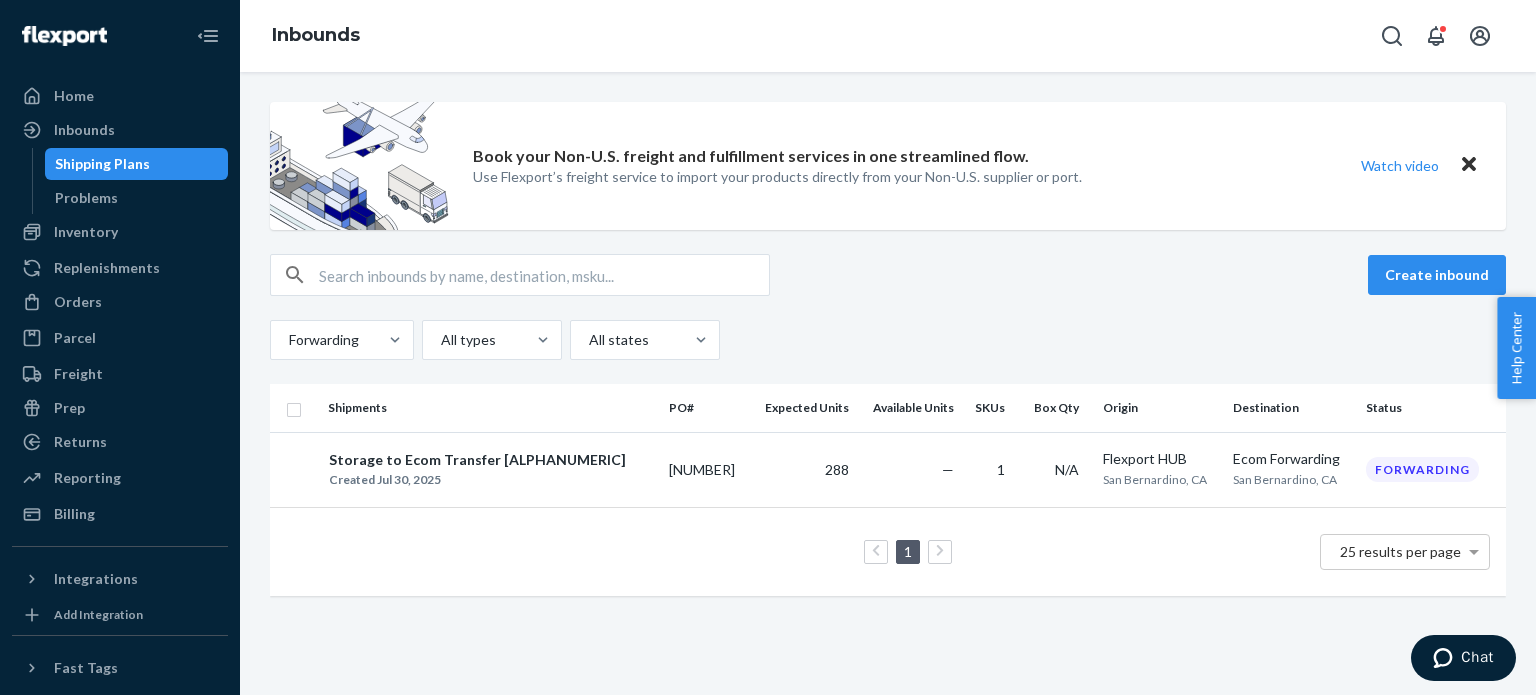 click on "Create inbound Forwarding All types All states" at bounding box center [888, 307] 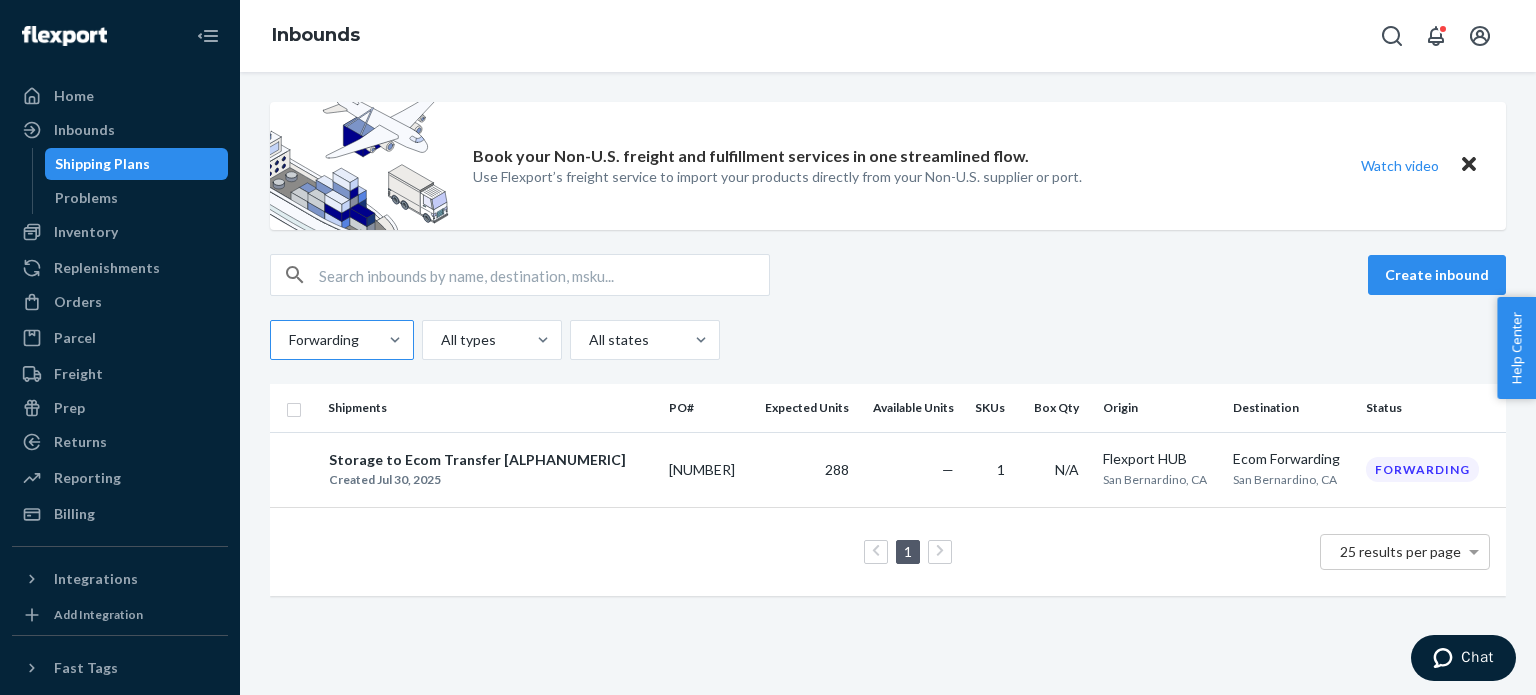 click at bounding box center [340, 340] 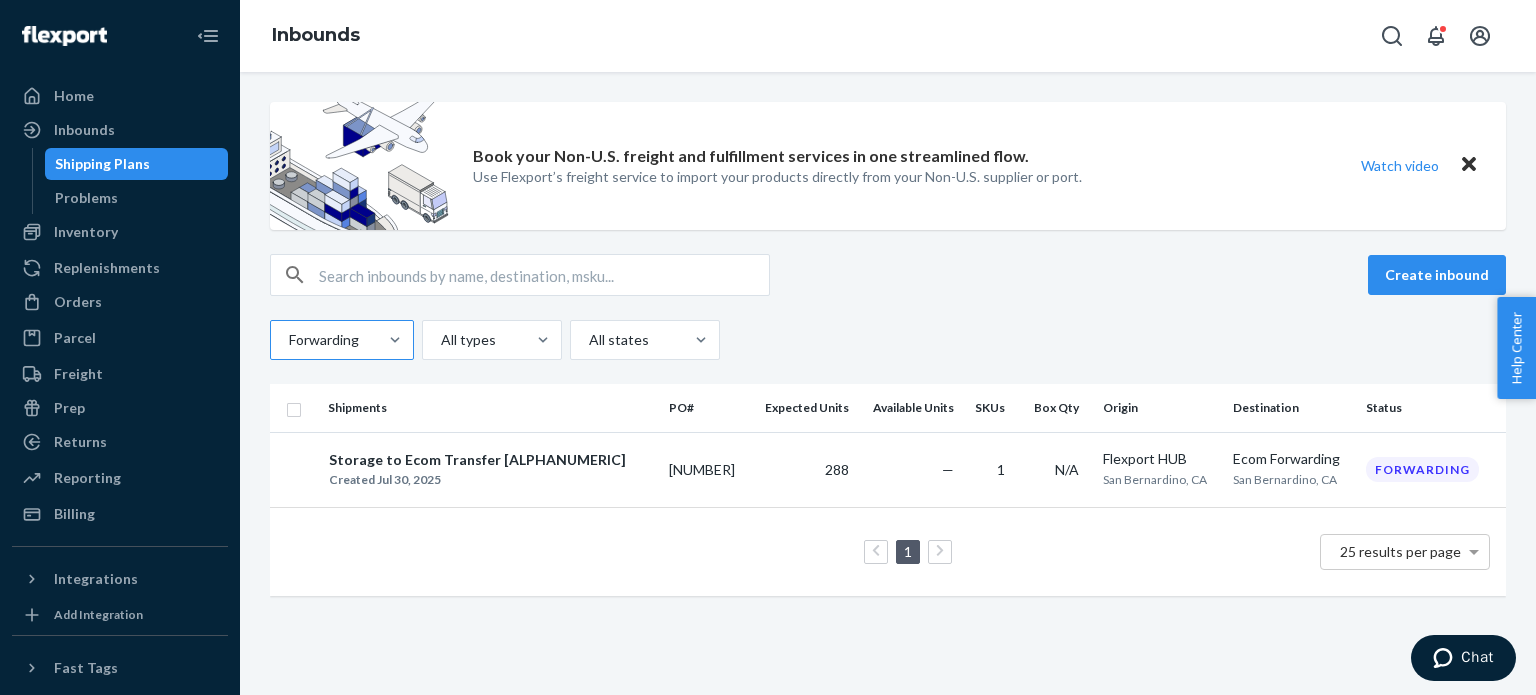 click on "Forwarding" at bounding box center (288, 340) 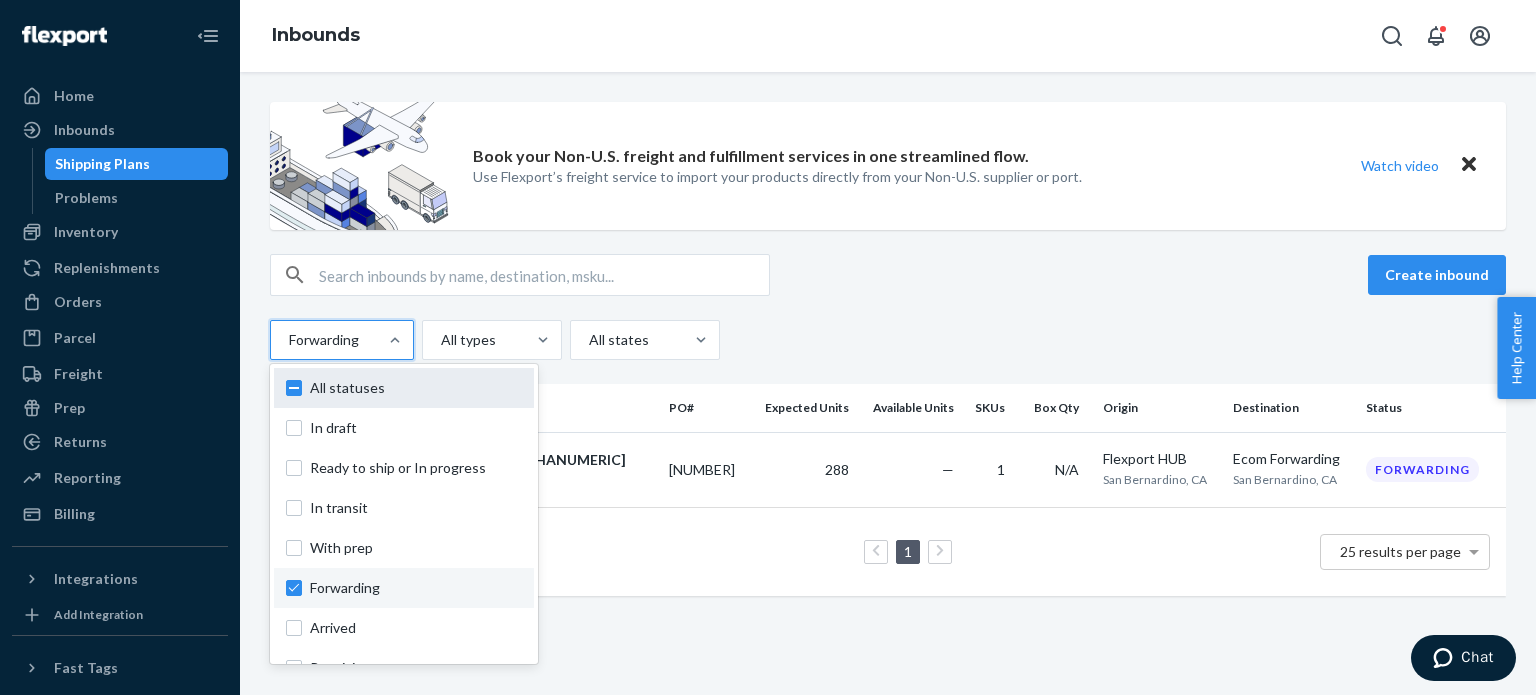 click on "All statuses" at bounding box center (416, 388) 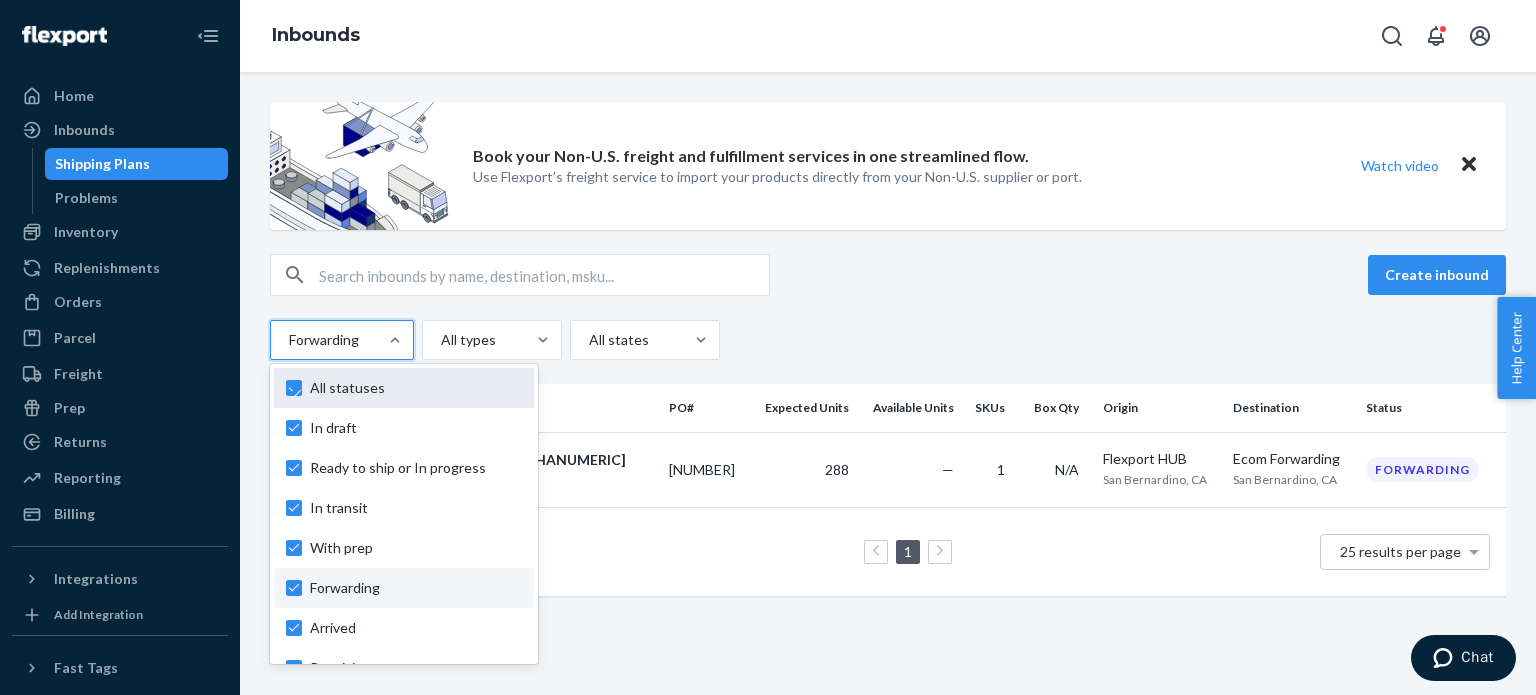 checkbox on "true" 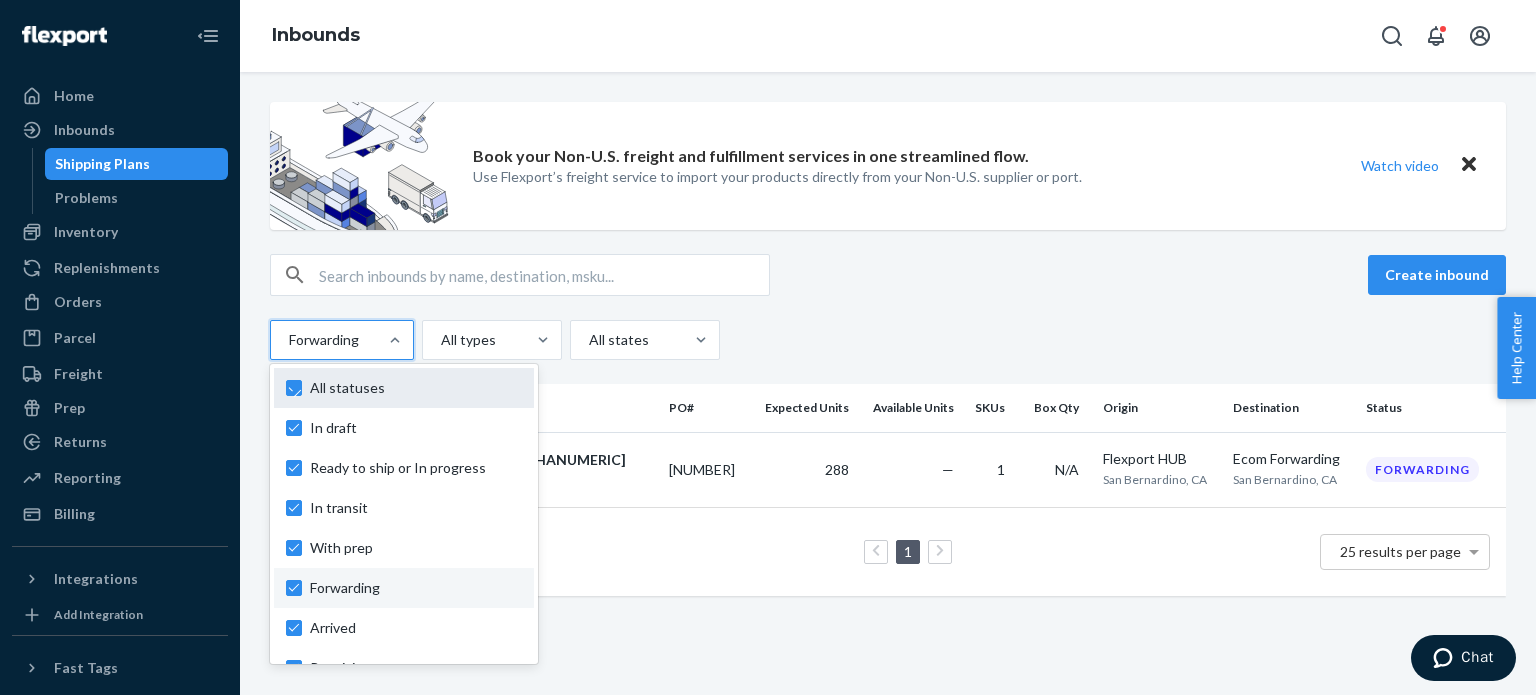 checkbox on "true" 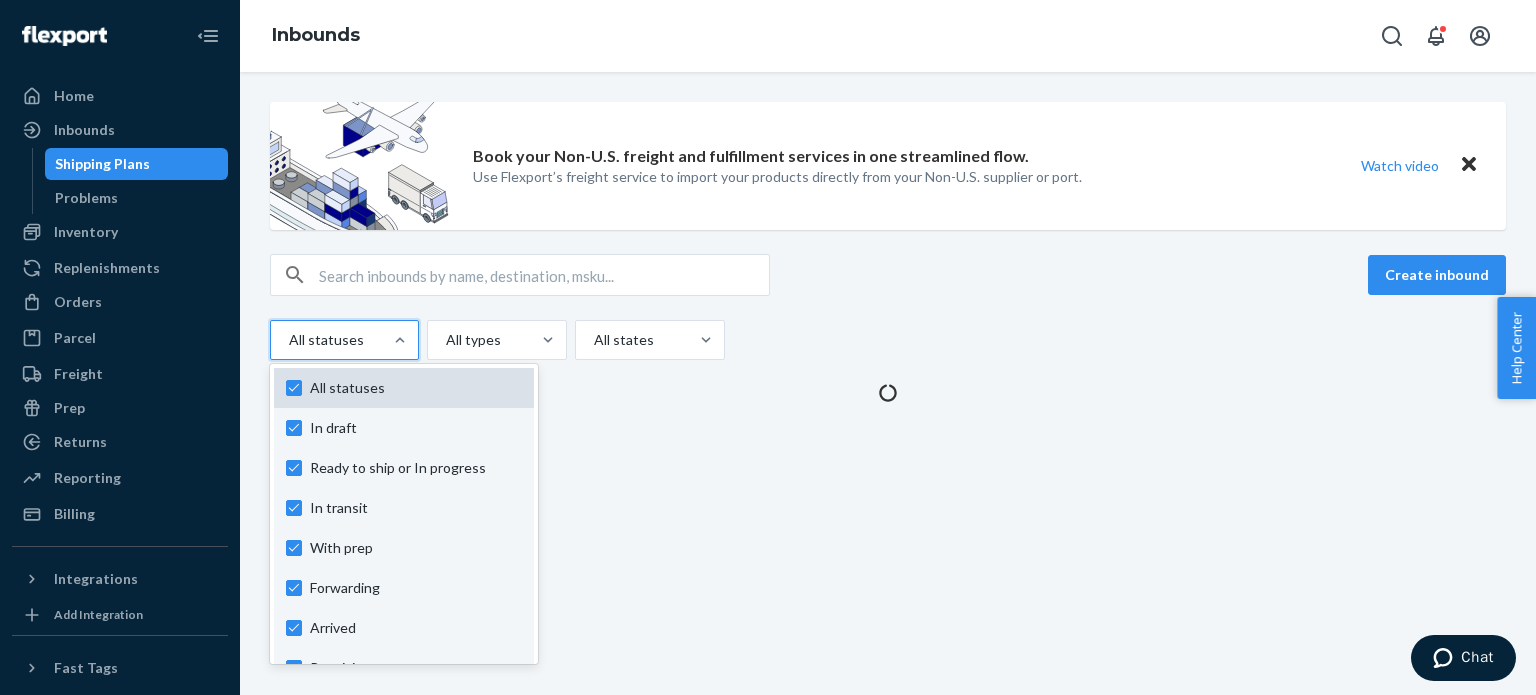 click on "All statuses" at bounding box center (416, 388) 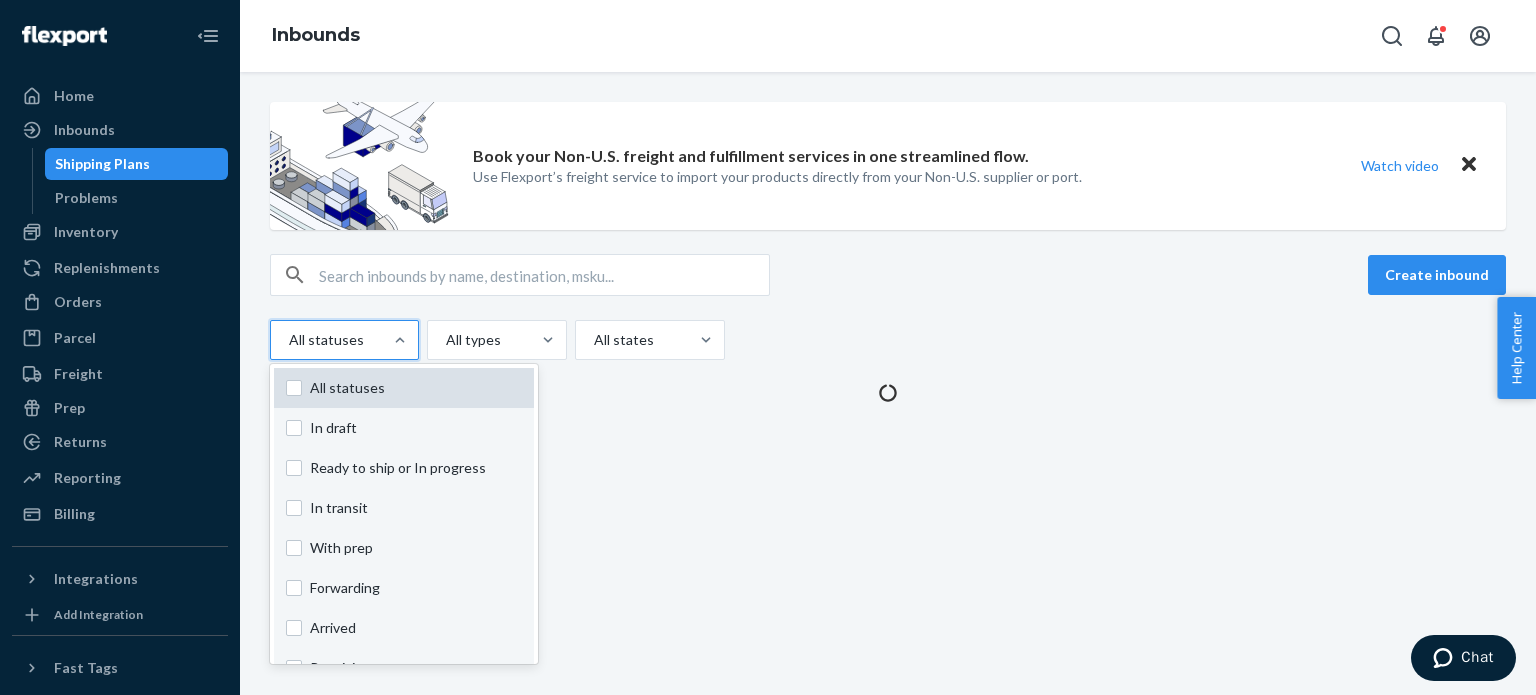 checkbox on "false" 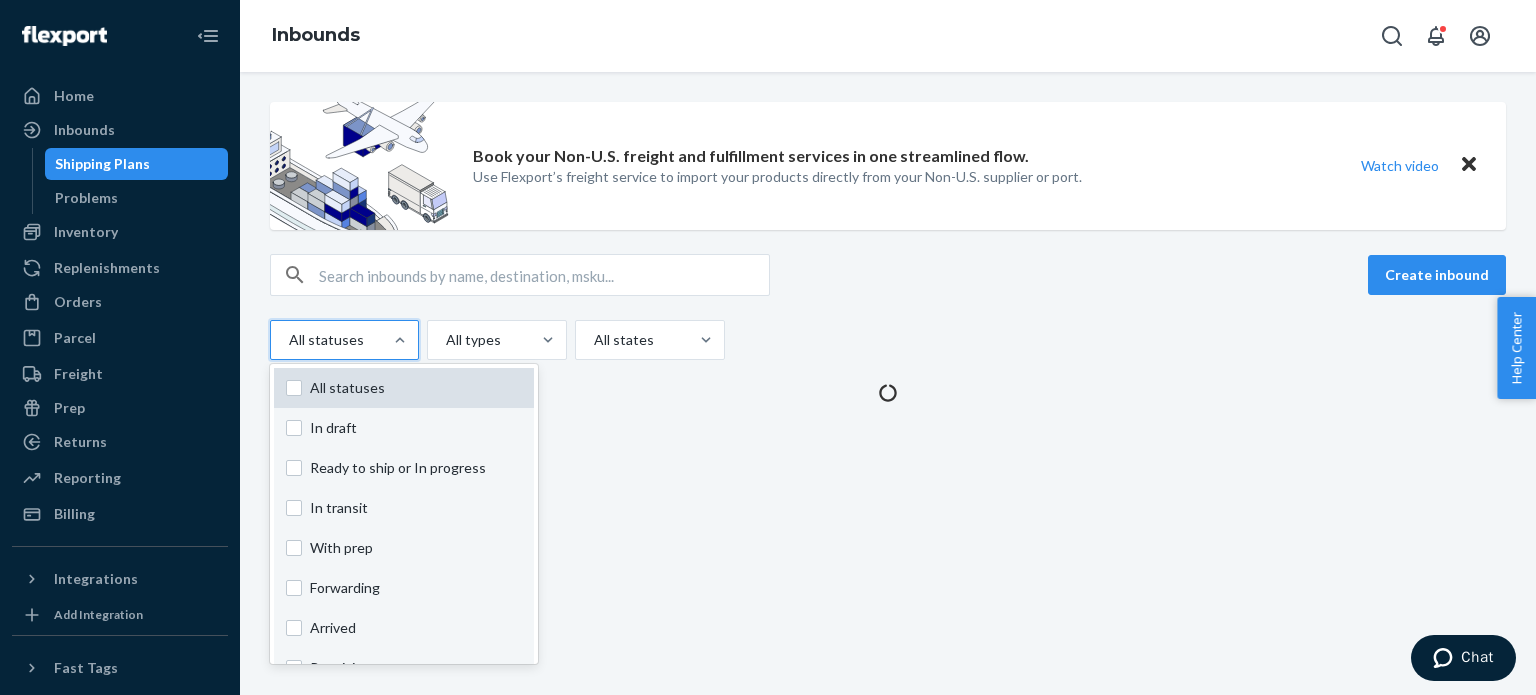 checkbox on "false" 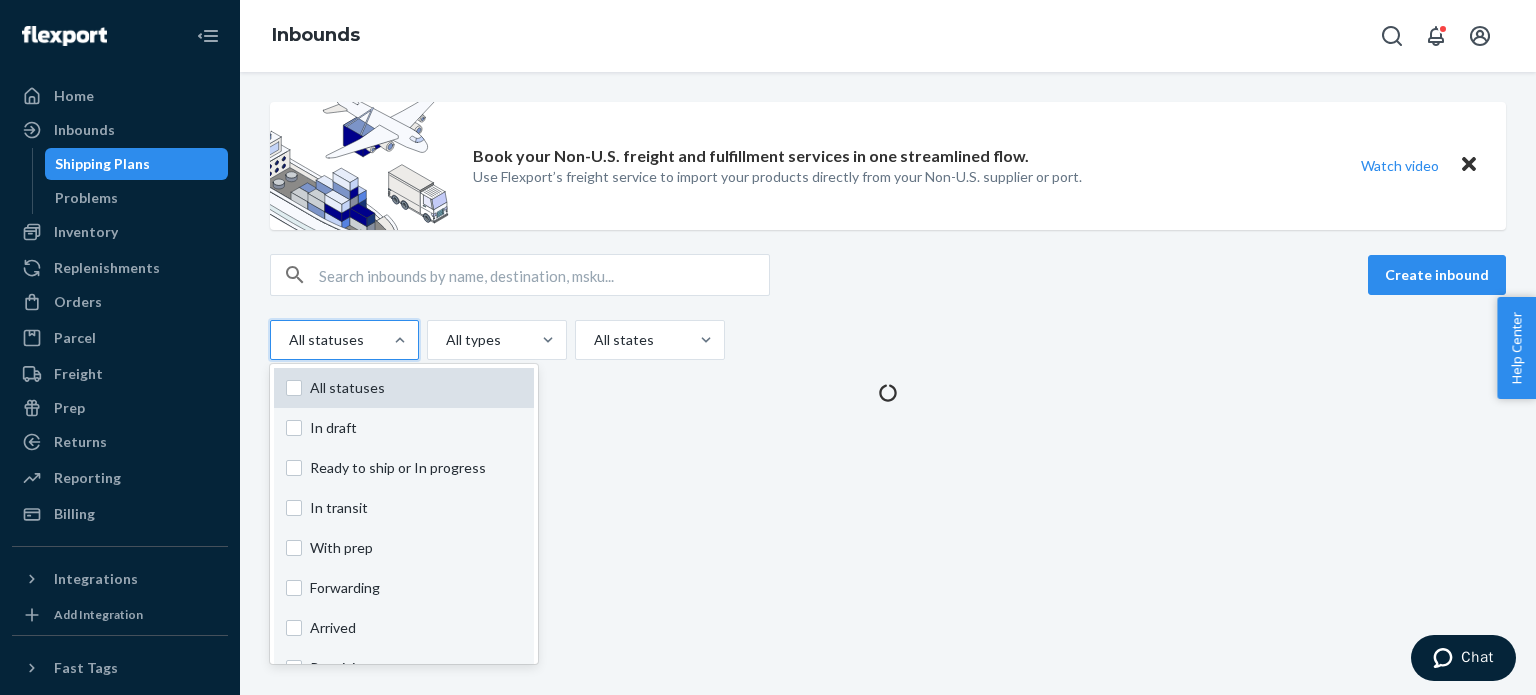 checkbox on "false" 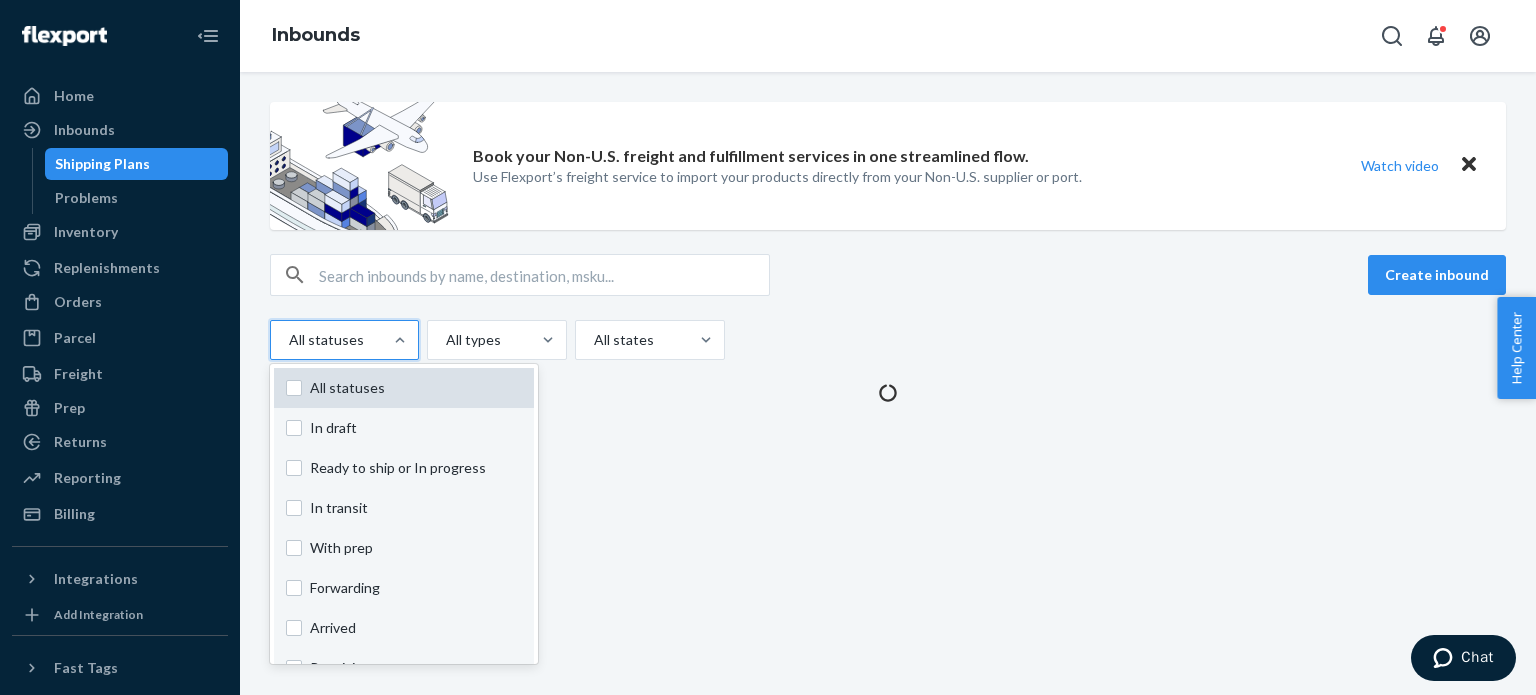 checkbox on "false" 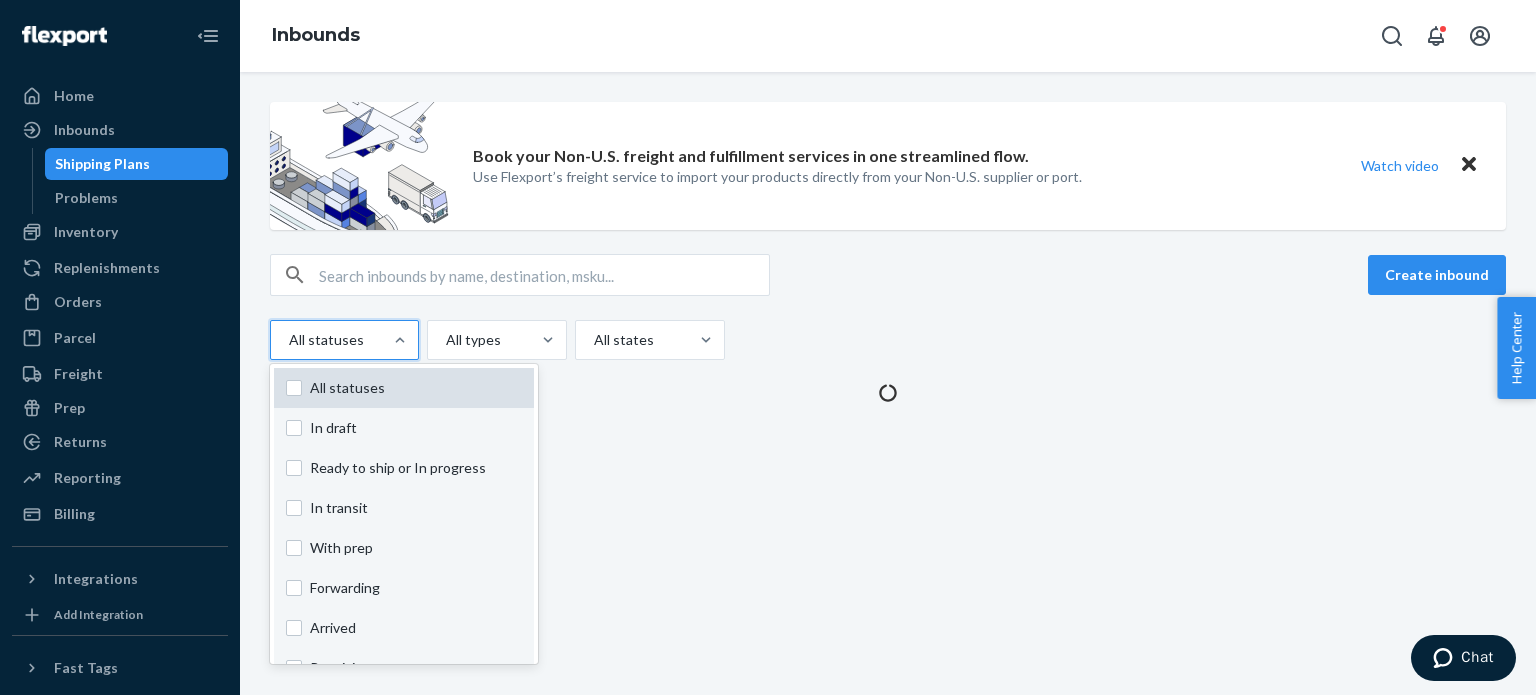 checkbox on "false" 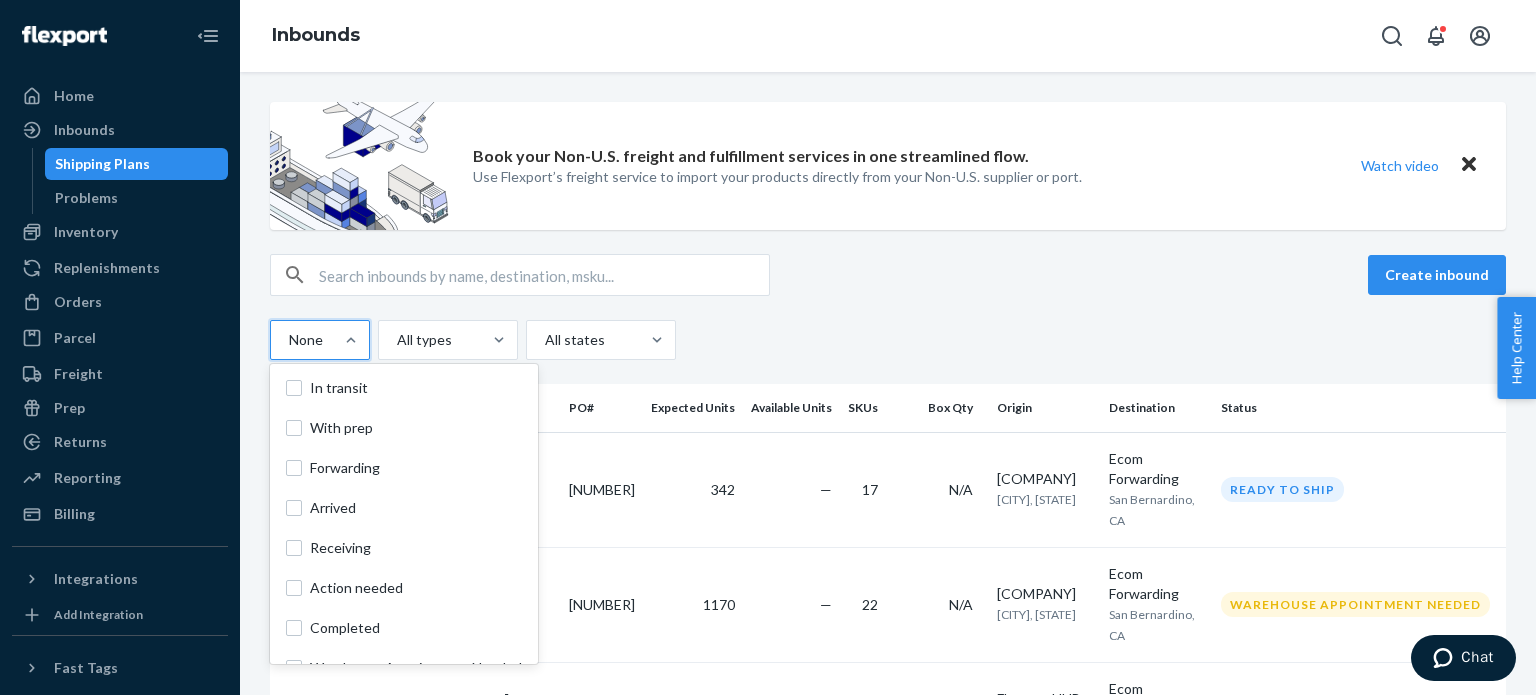 scroll, scrollTop: 136, scrollLeft: 0, axis: vertical 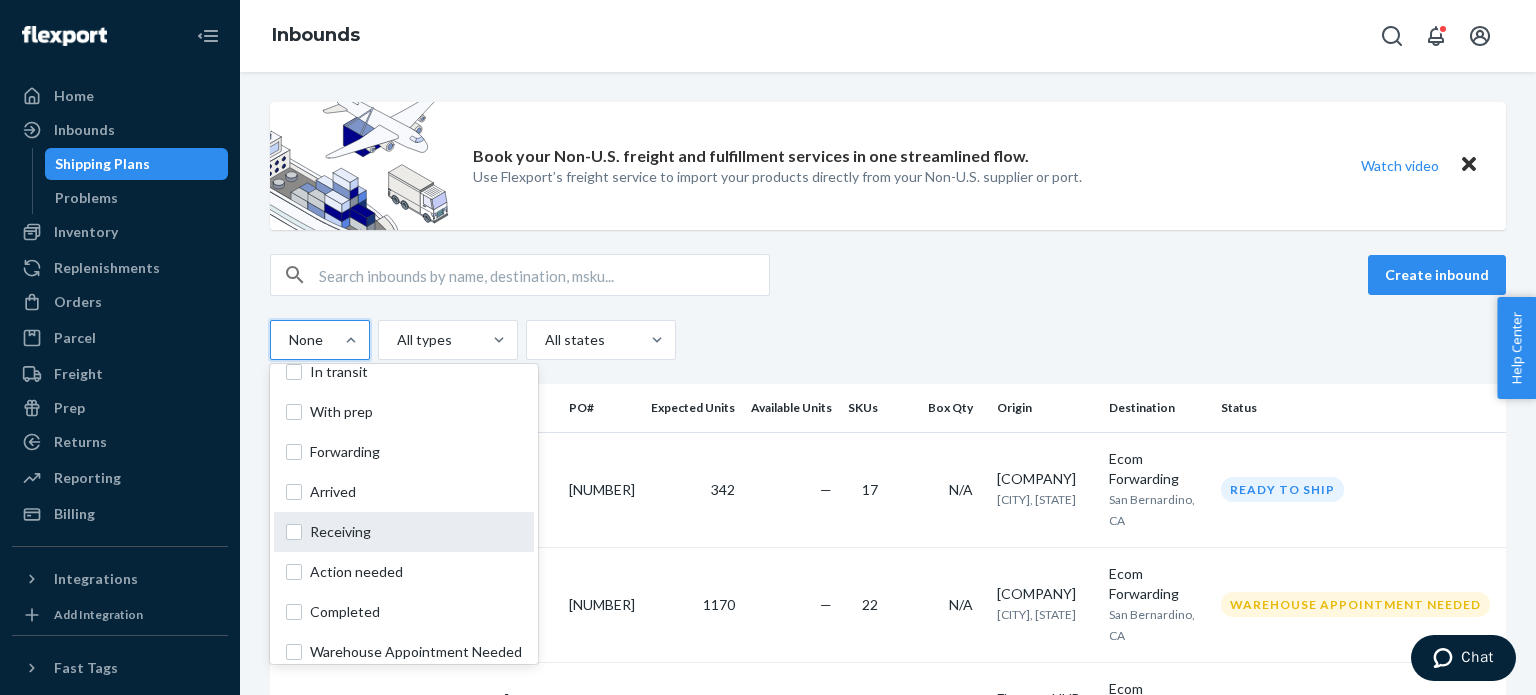click on "Receiving" at bounding box center [416, 532] 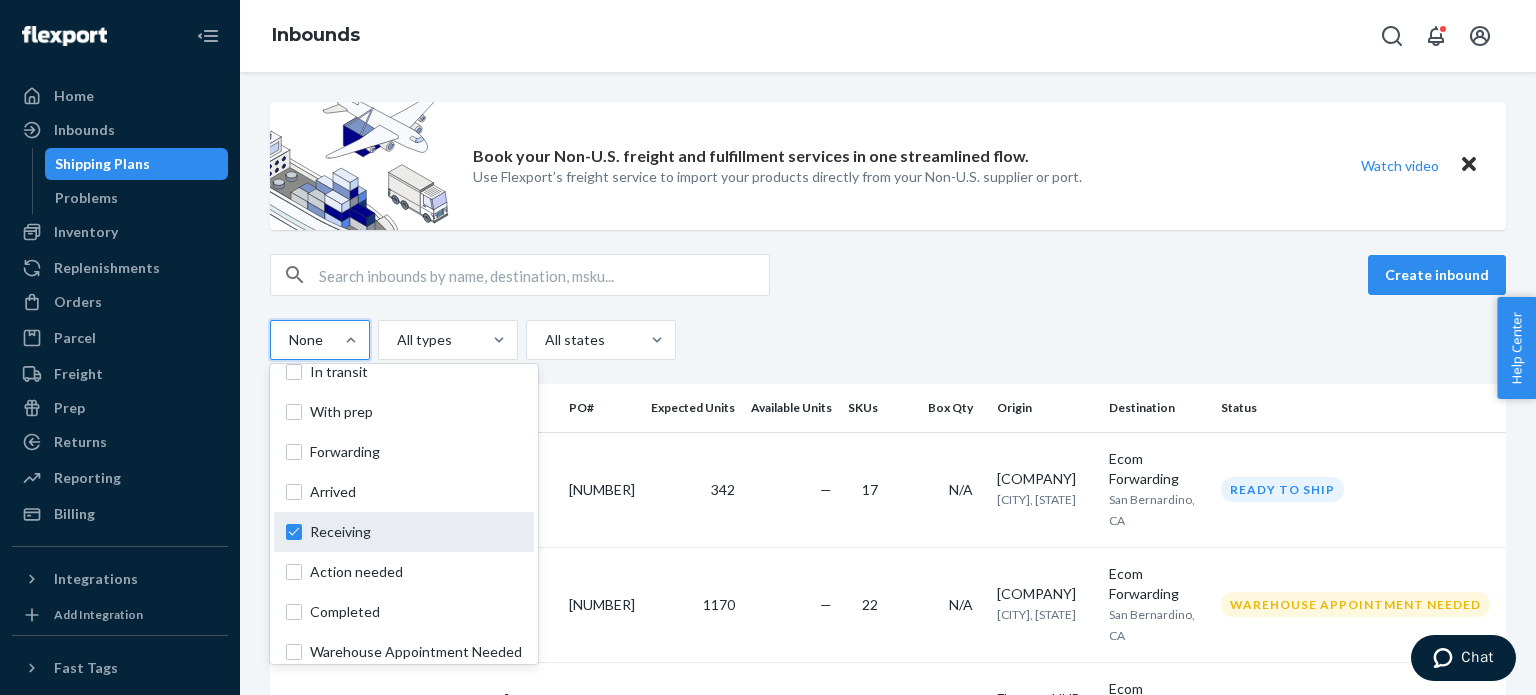 checkbox on "true" 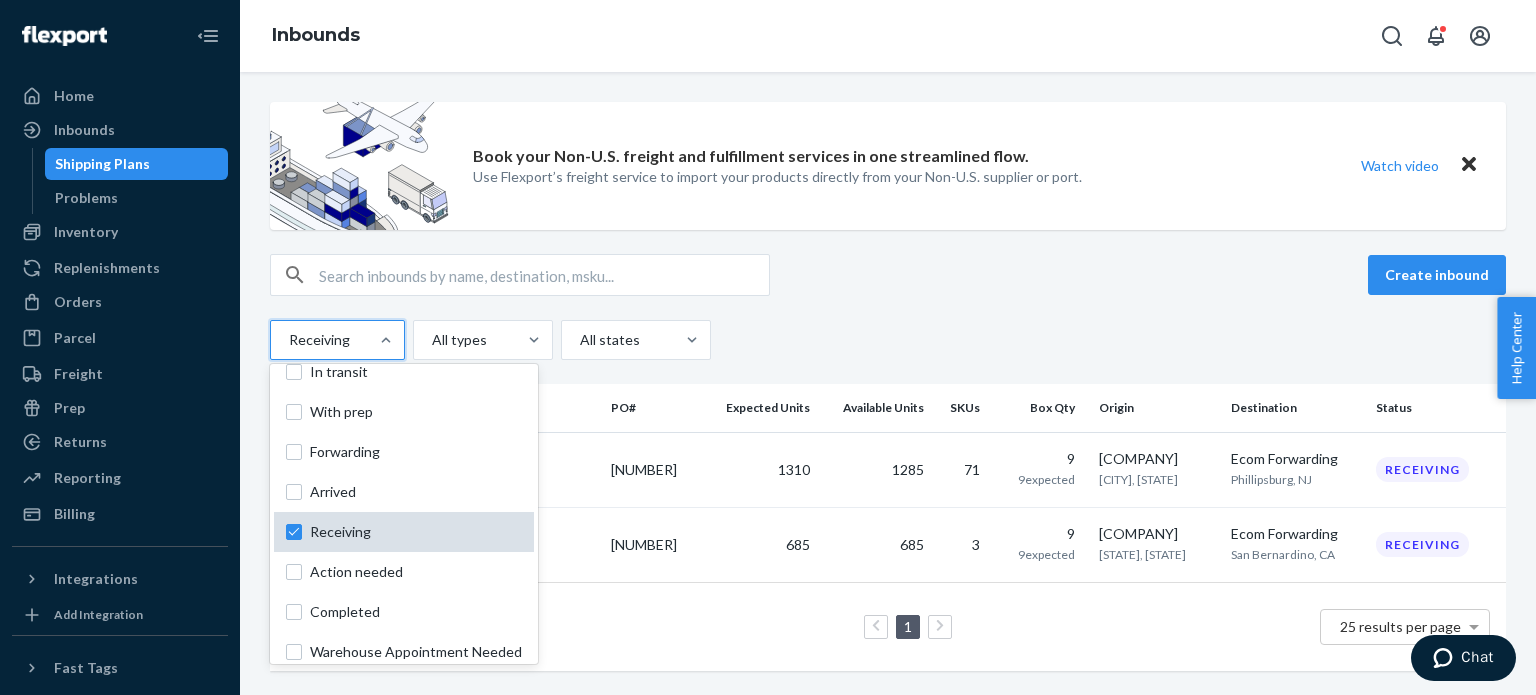scroll, scrollTop: 148, scrollLeft: 0, axis: vertical 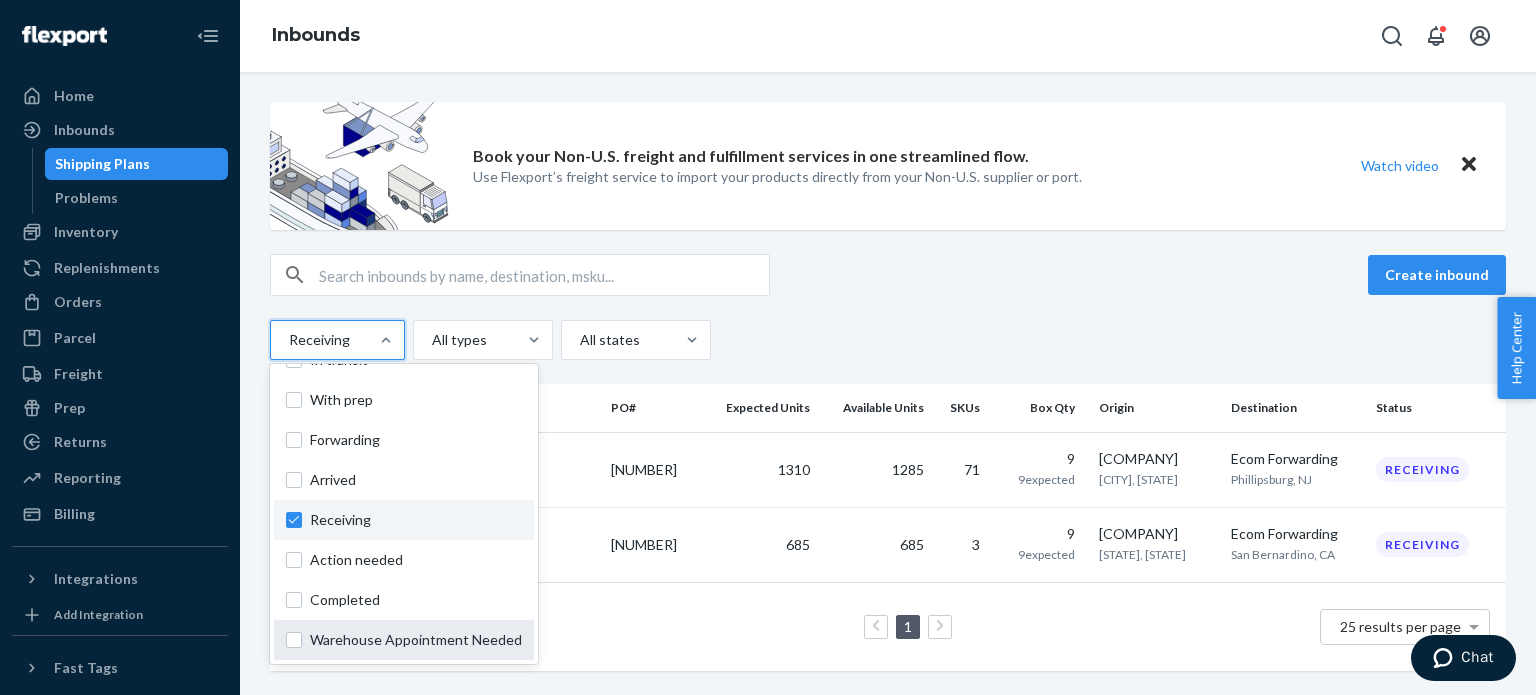 click on "Warehouse Appointment Needed" at bounding box center [404, 640] 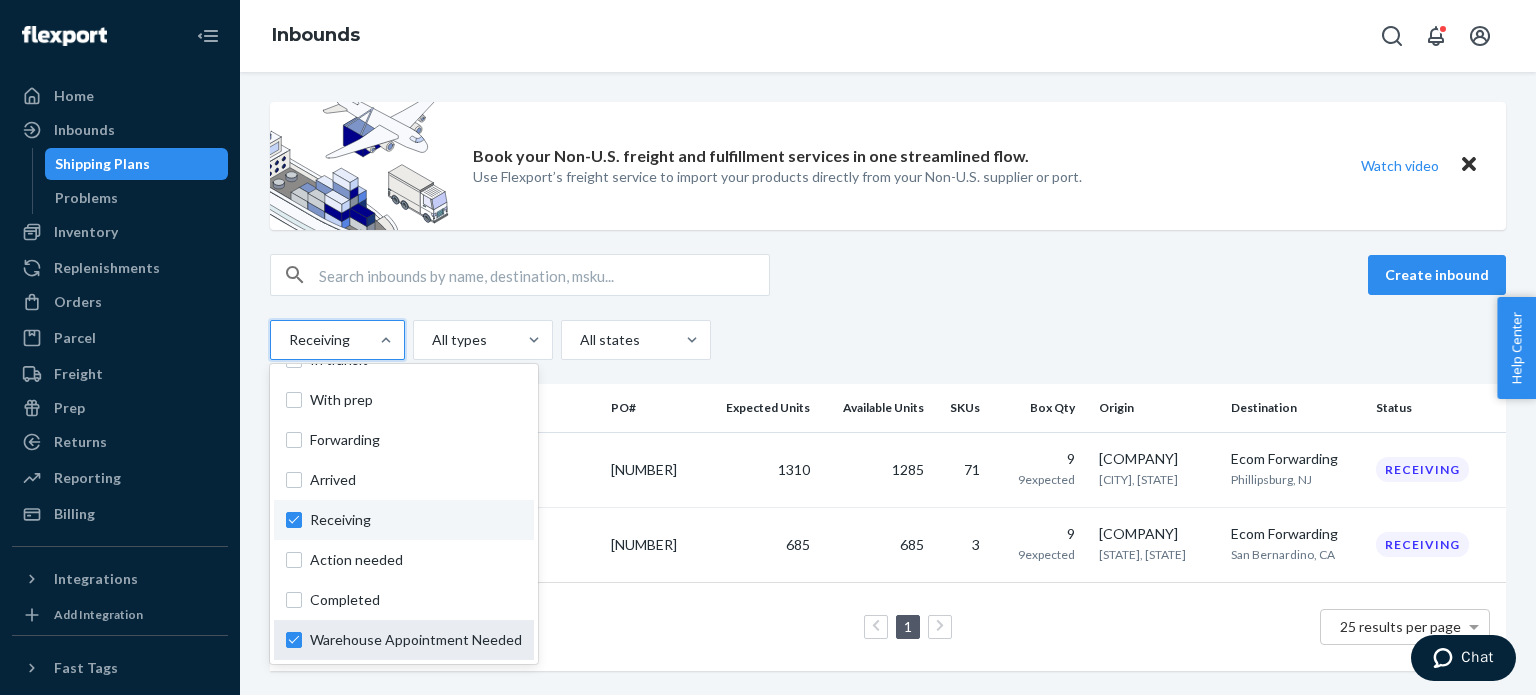click on "option [STATUS], selected.    option [STATUS] focused, [NUMBER] of [NUMBER]. [NUMBER] results available. Use Up and Down to choose options, press Enter to select the currently focused option, press Escape to exit the menu, press Tab to select the option and exit the menu. [STATUS] All statuses In draft Ready to ship or In progress In transit With prep Forwarding Arrived Receiving Action needed Completed Warehouse Appointment Needed" at bounding box center [288, 340] 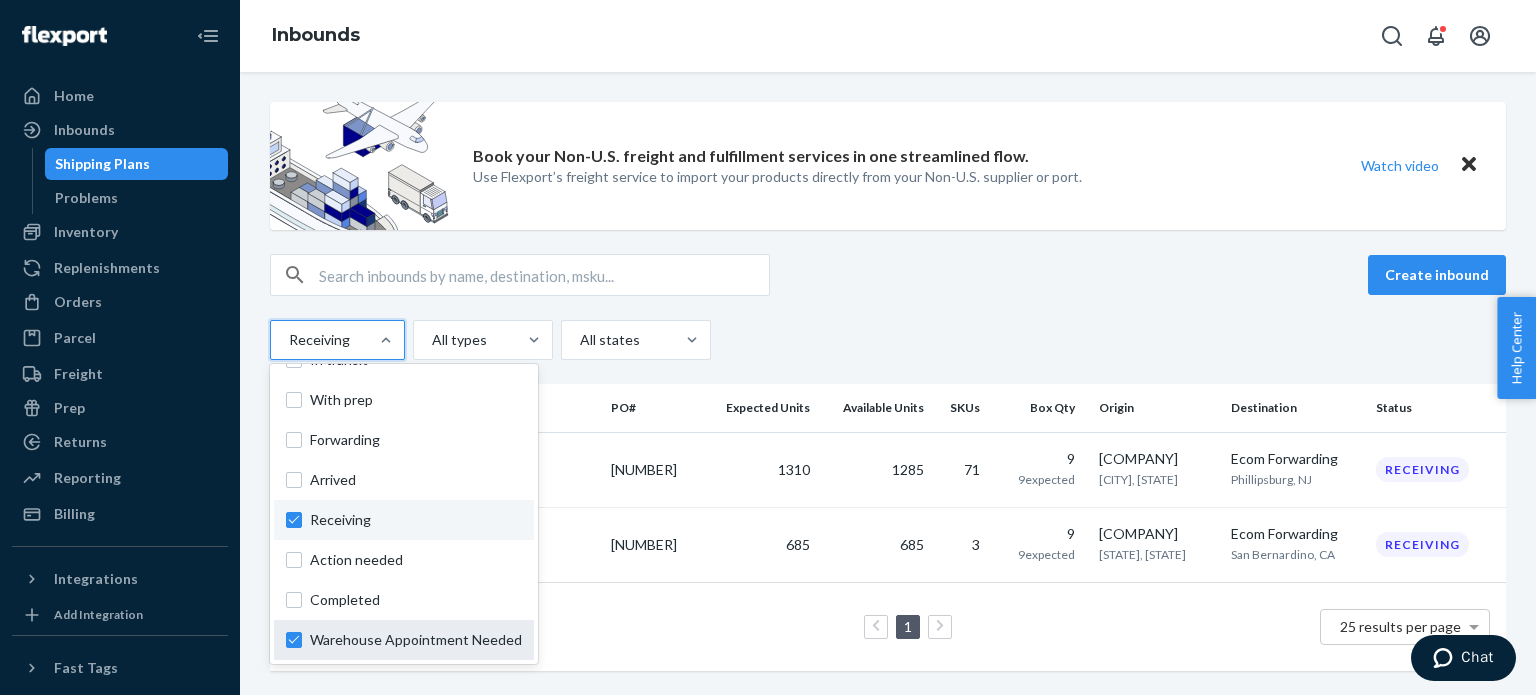 checkbox on "true" 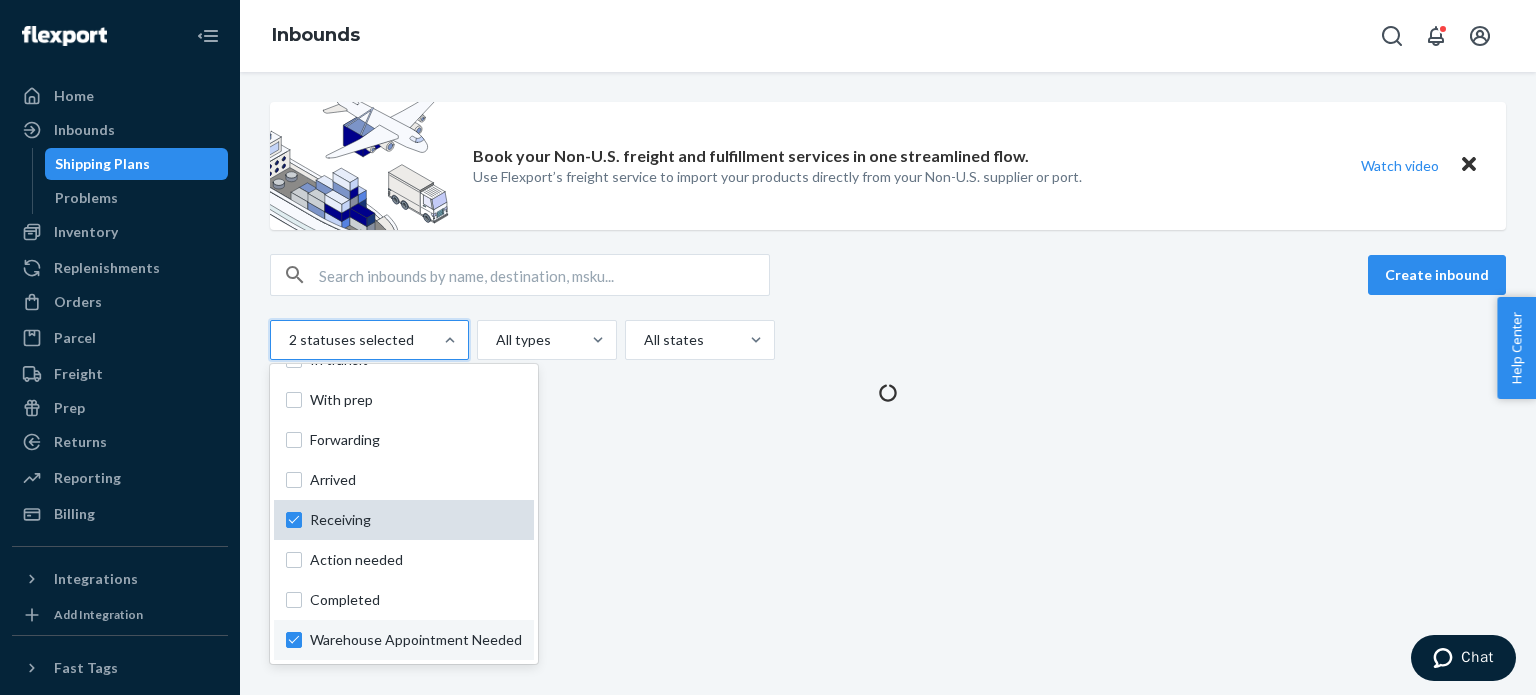 click on "Receiving" at bounding box center [404, 520] 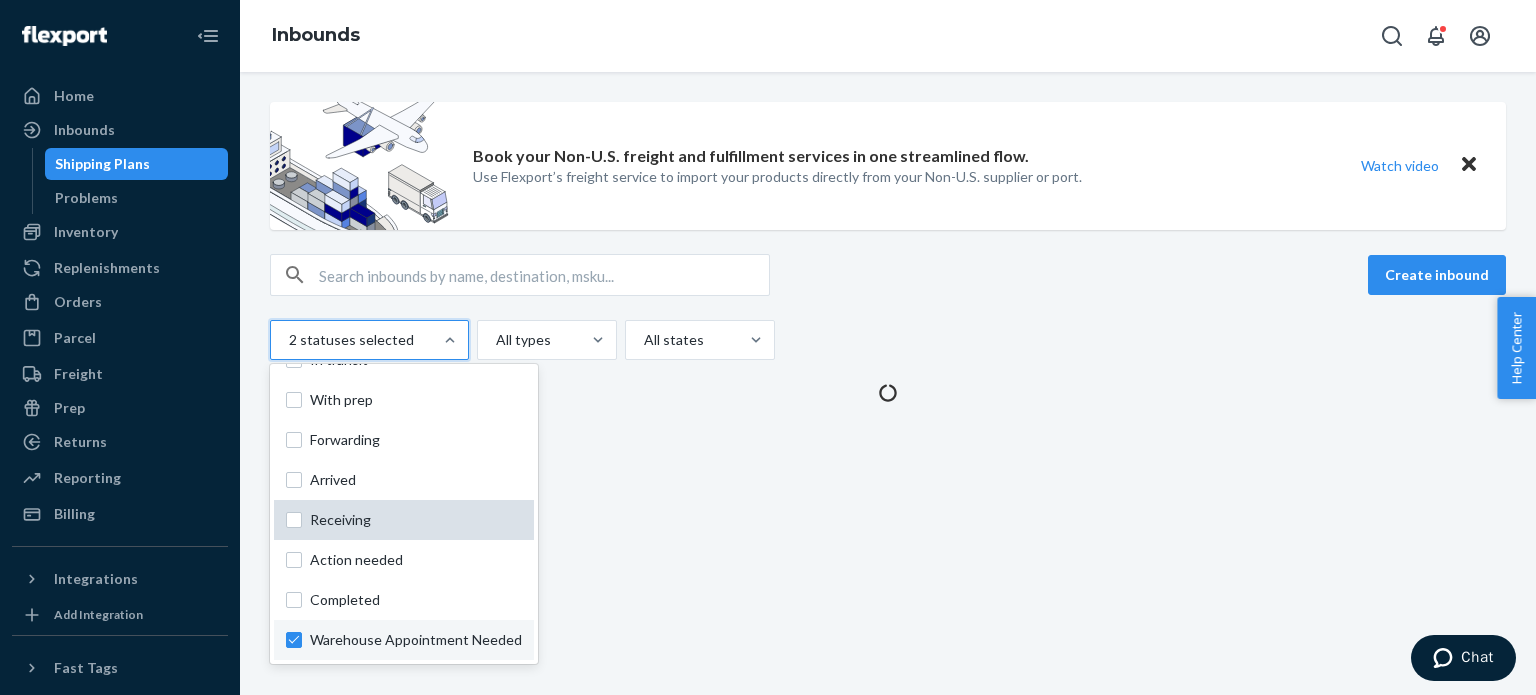 click on "option Warehouse Appointment Needed, selected.    option Receiving focused, 7 of 10. 10 results available. Use Up and Down to choose options, press Enter to select the currently focused option, press Escape to exit the menu, press Tab to select the option and exit the menu. 2 statuses selected All statuses In draft Ready to ship or In progress In transit With prep Forwarding Arrived Receiving Action needed Completed Warehouse Appointment Needed" at bounding box center (288, 340) 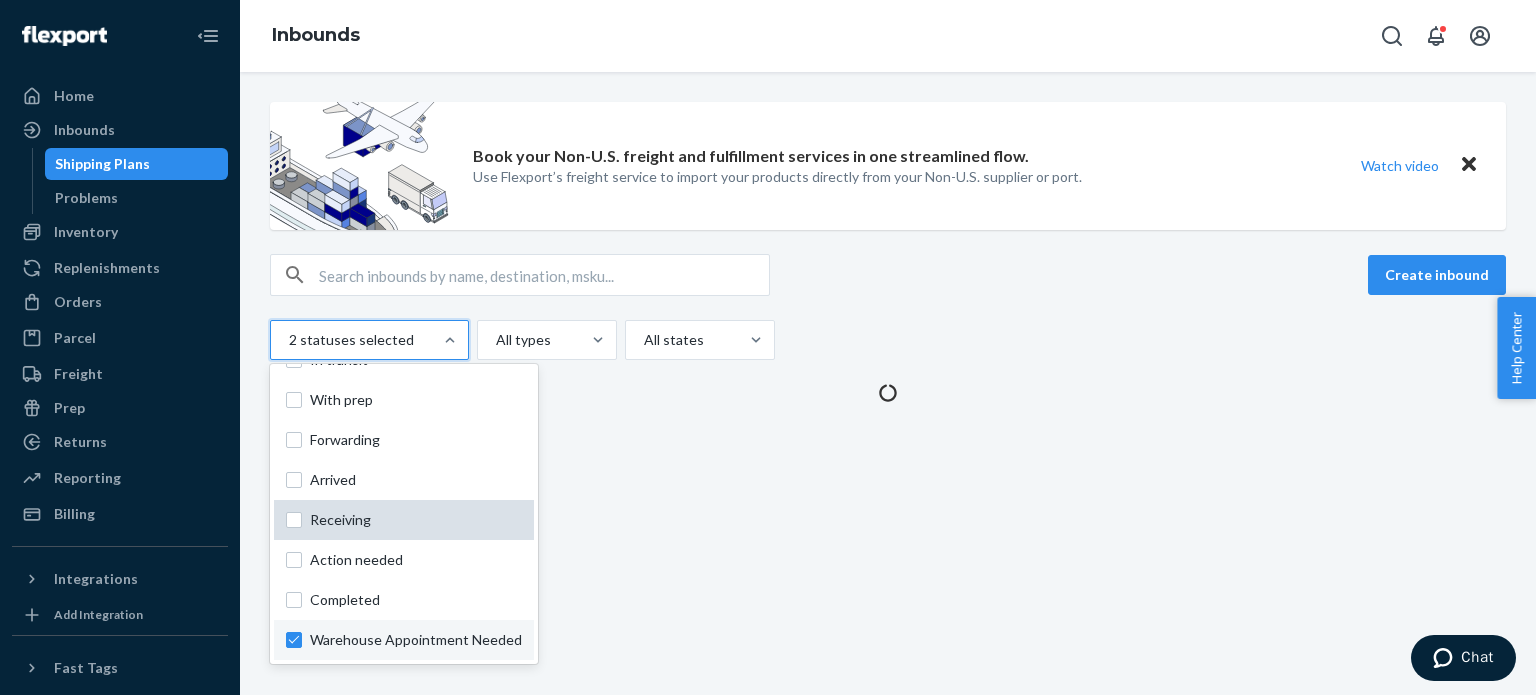 checkbox on "false" 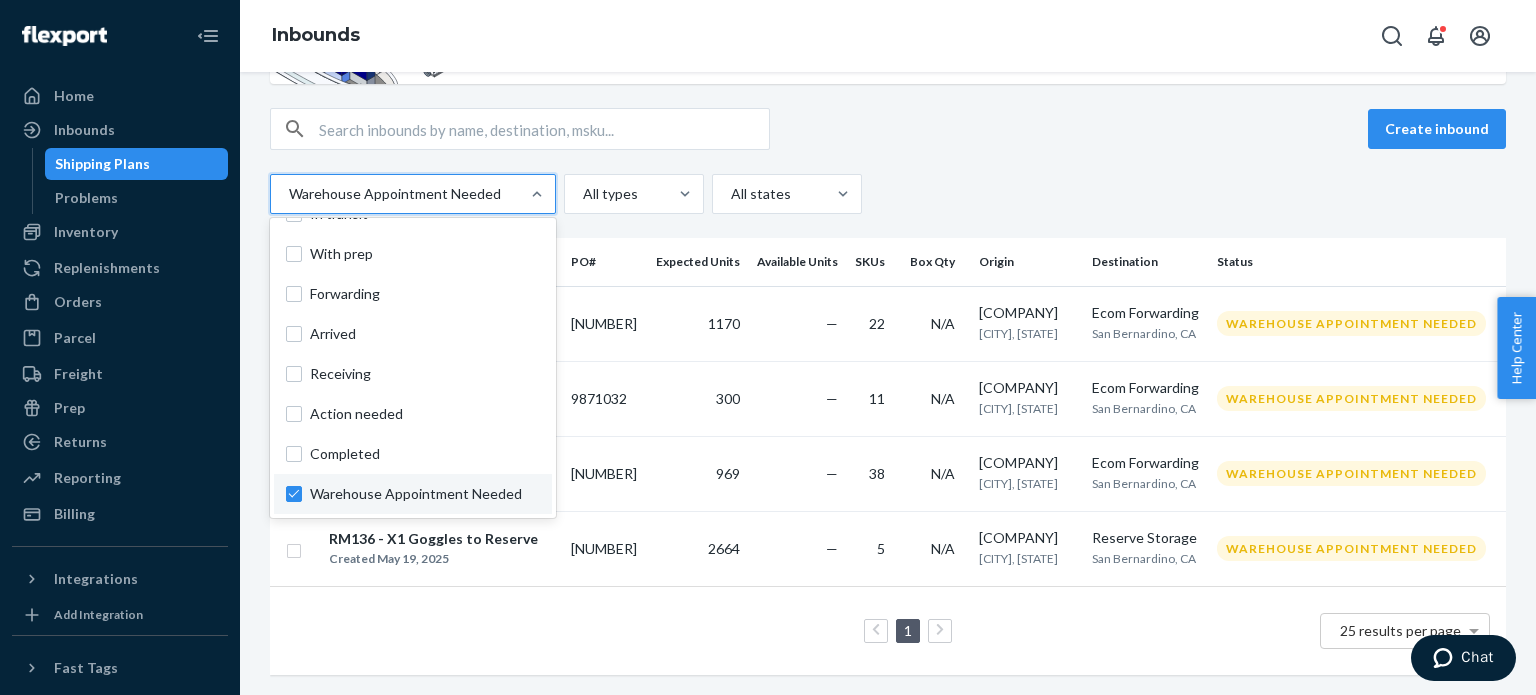scroll, scrollTop: 232, scrollLeft: 0, axis: vertical 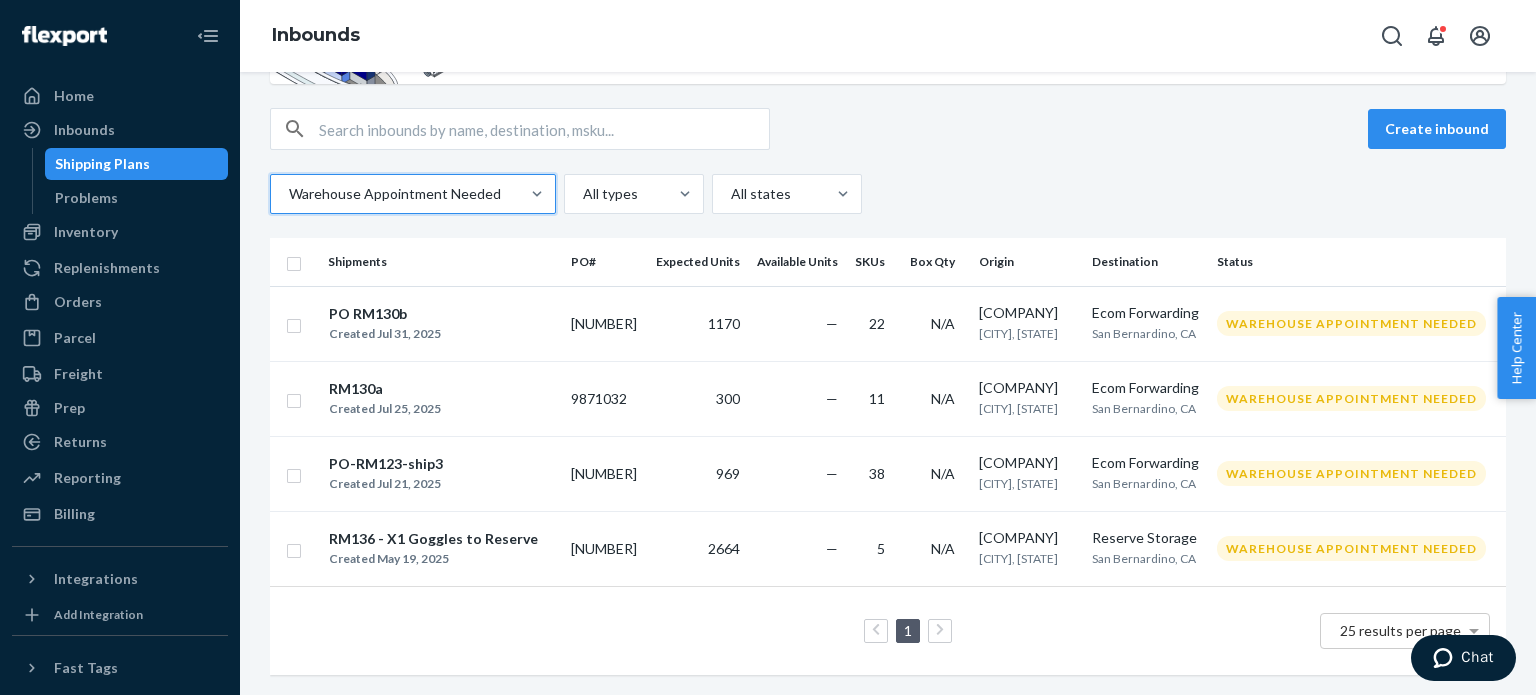 click at bounding box center (411, 194) 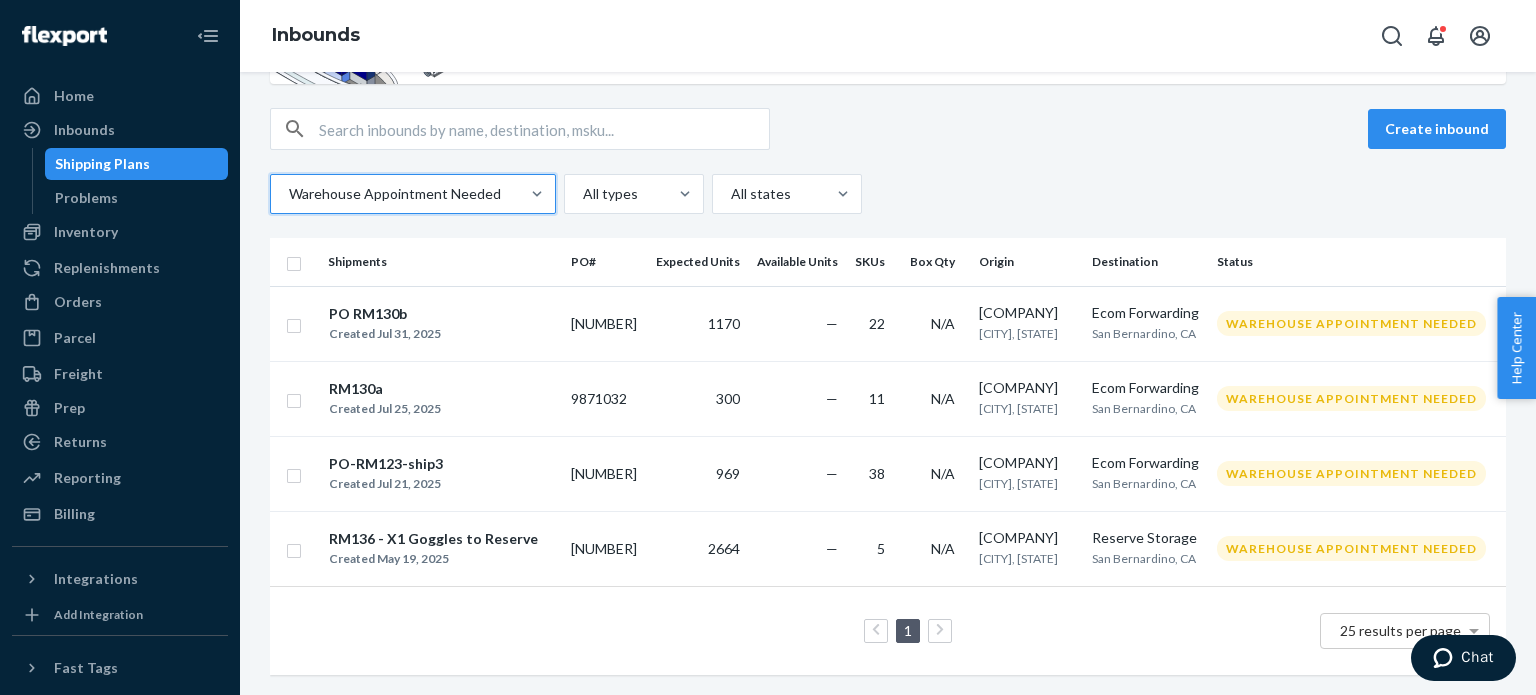 click on "option Receiving, selected.     0 results available. Select is focused ,type to refine list, press Down to open the menu,  Warehouse Appointment Needed" at bounding box center (288, 194) 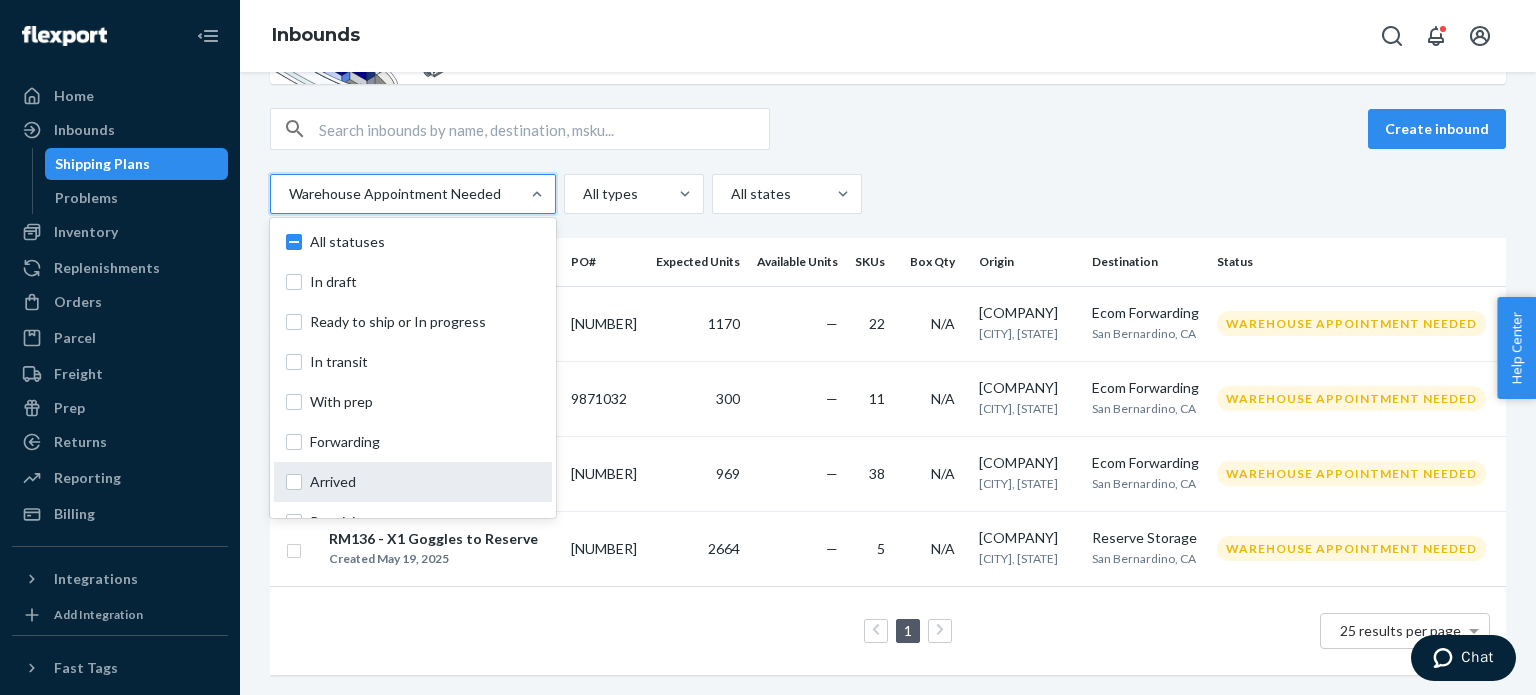 scroll, scrollTop: 148, scrollLeft: 0, axis: vertical 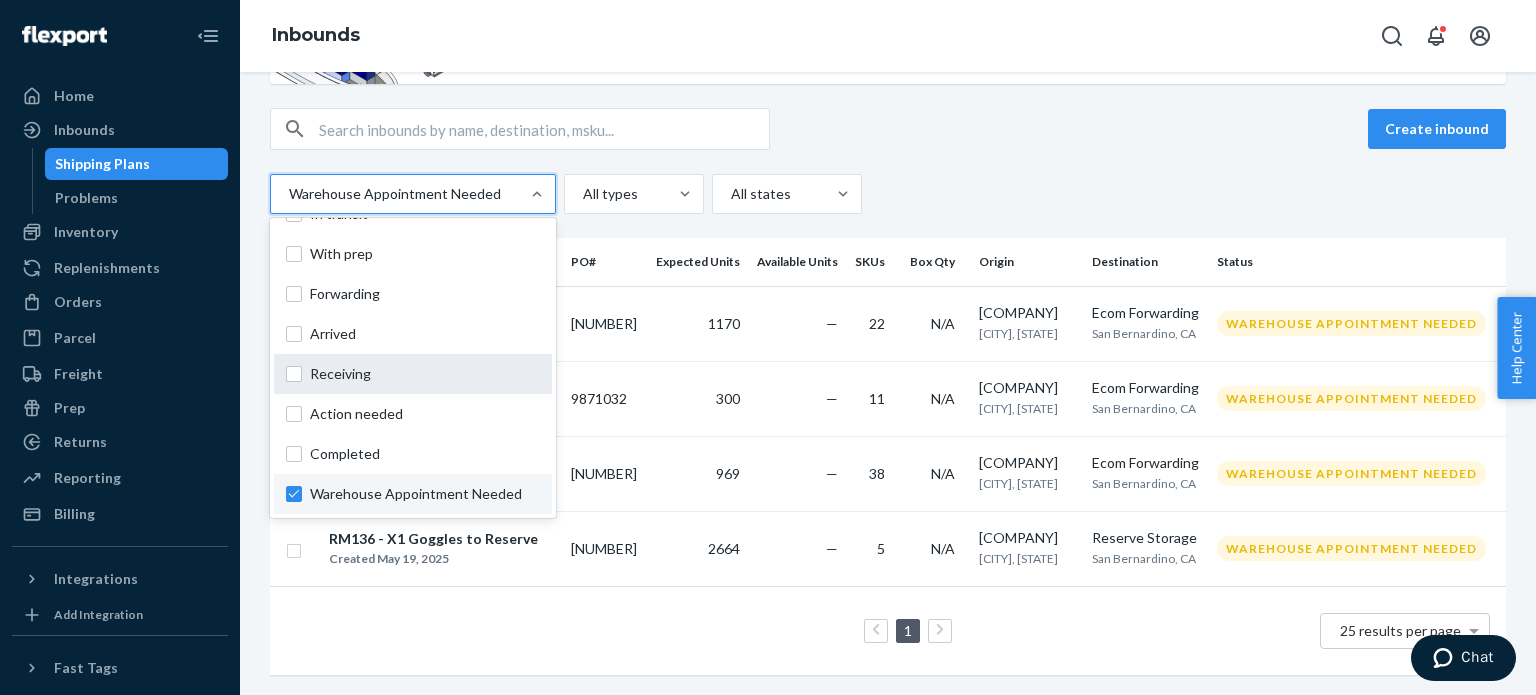 click on "Receiving" at bounding box center (413, 374) 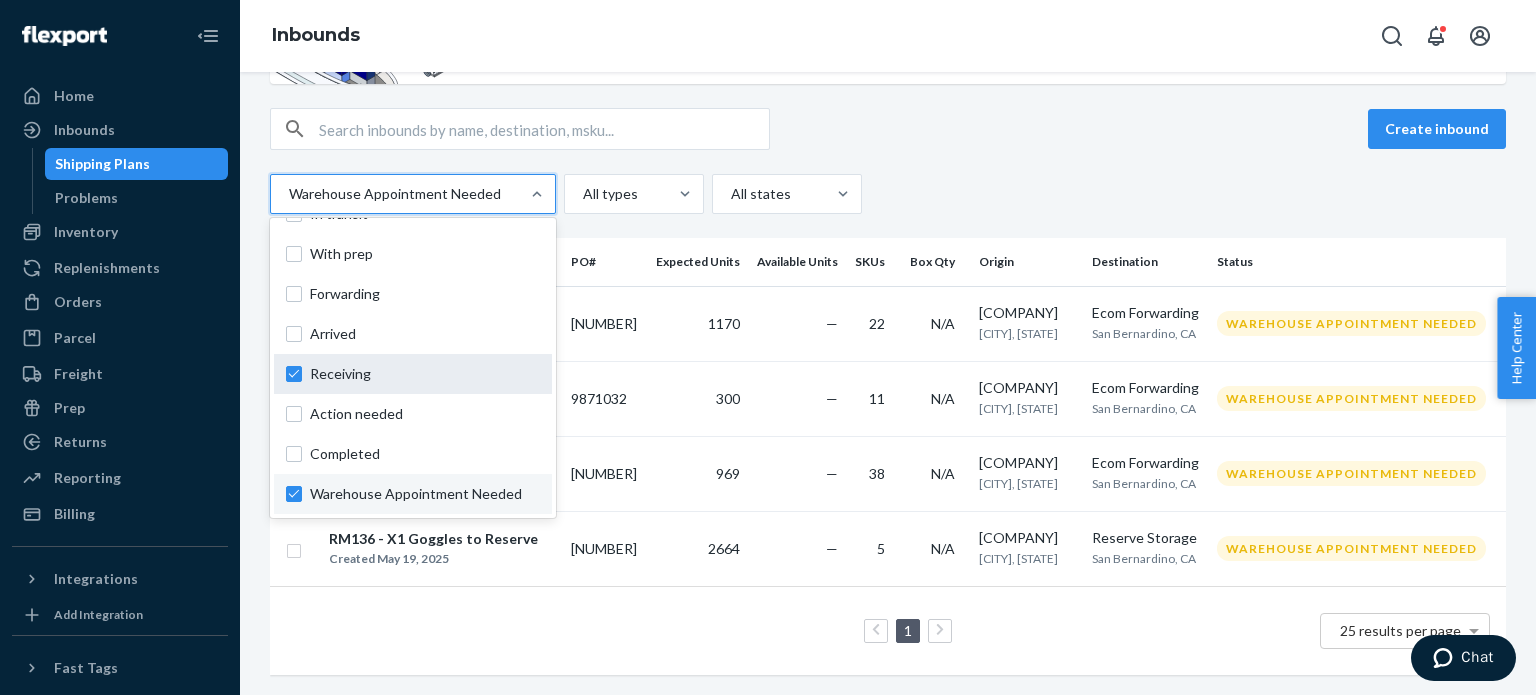 click on "option Receiving, selected.    option Receiving focused, 0 of 10. 10 results available. Use Up and Down to choose options, press Enter to select the currently focused option, press Escape to exit the menu, press Tab to select the option and exit the menu. Warehouse Appointment Needed All statuses In draft Ready to ship or In progress In transit With prep Forwarding Arrived Receiving Action needed Completed Warehouse Appointment Needed" at bounding box center [288, 194] 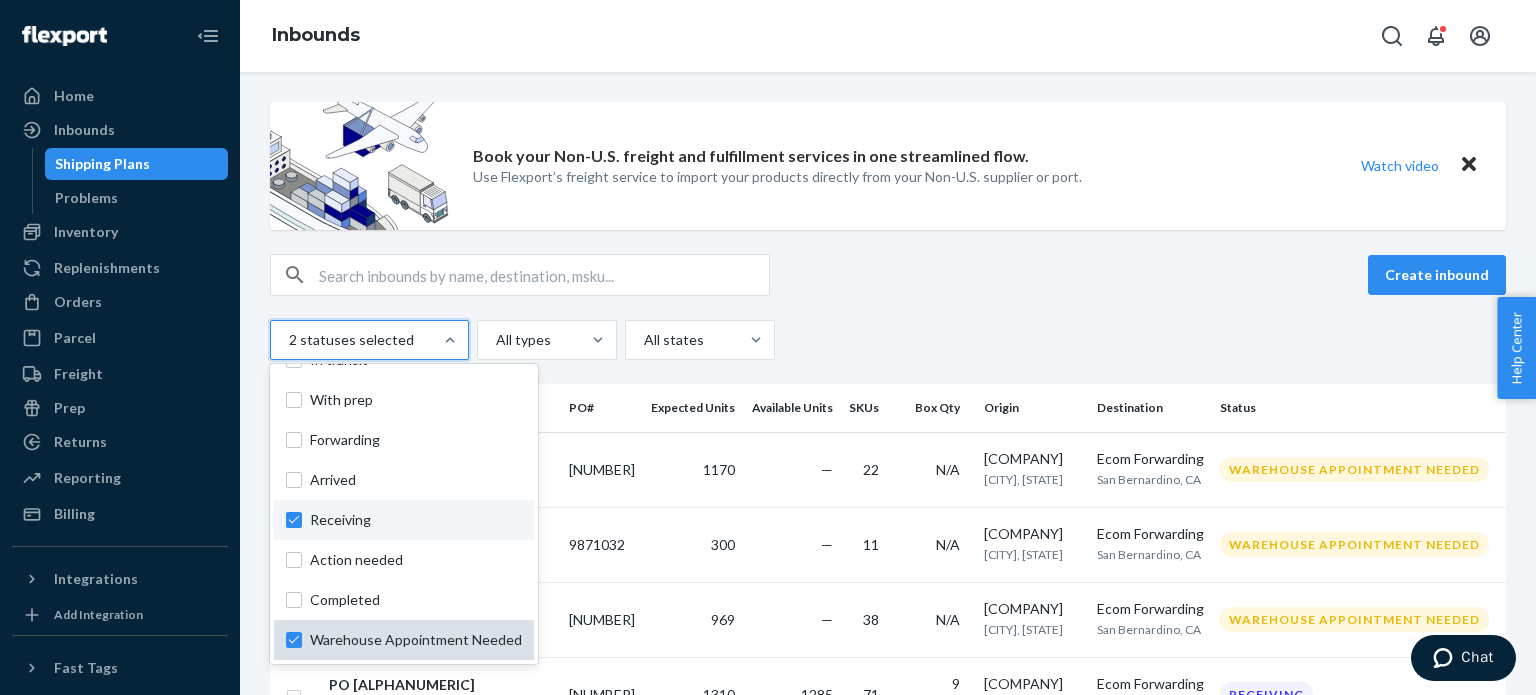 click on "Warehouse Appointment Needed" at bounding box center (416, 640) 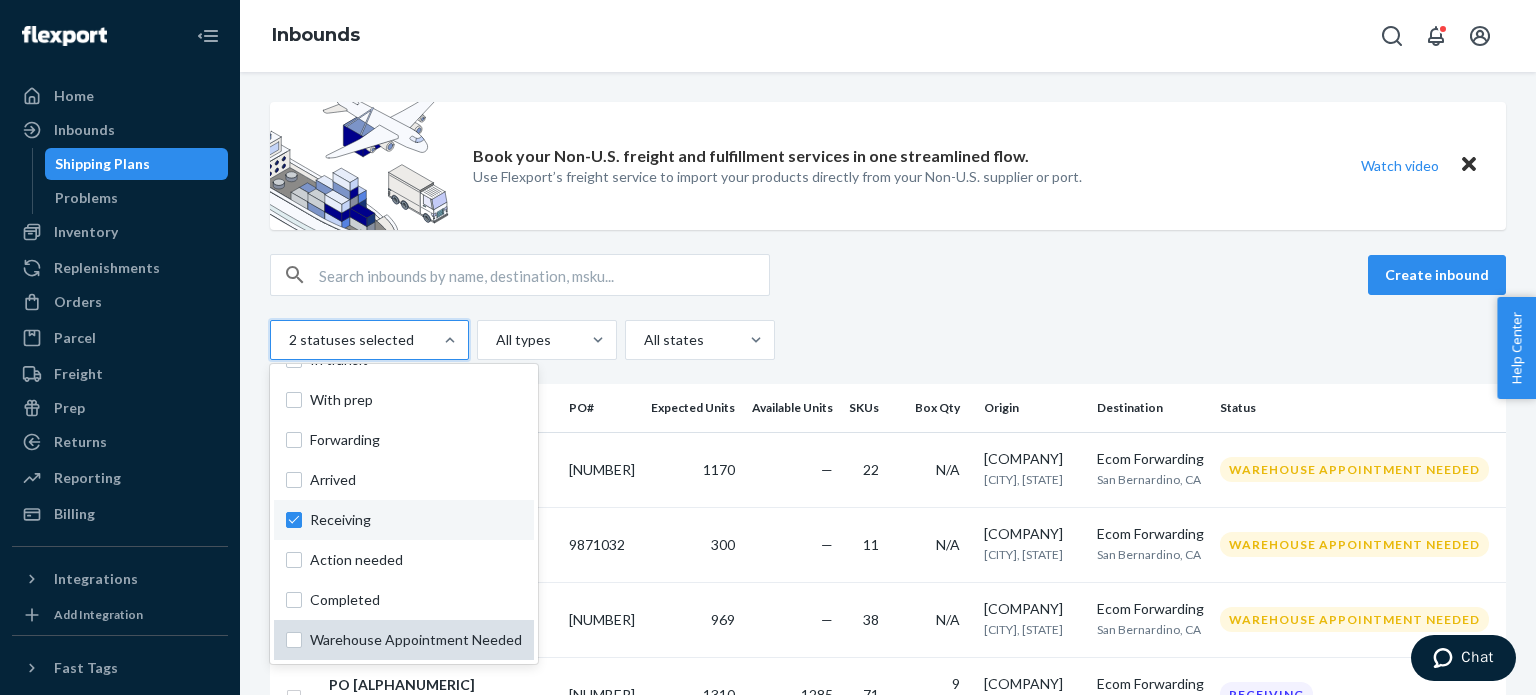 checkbox on "false" 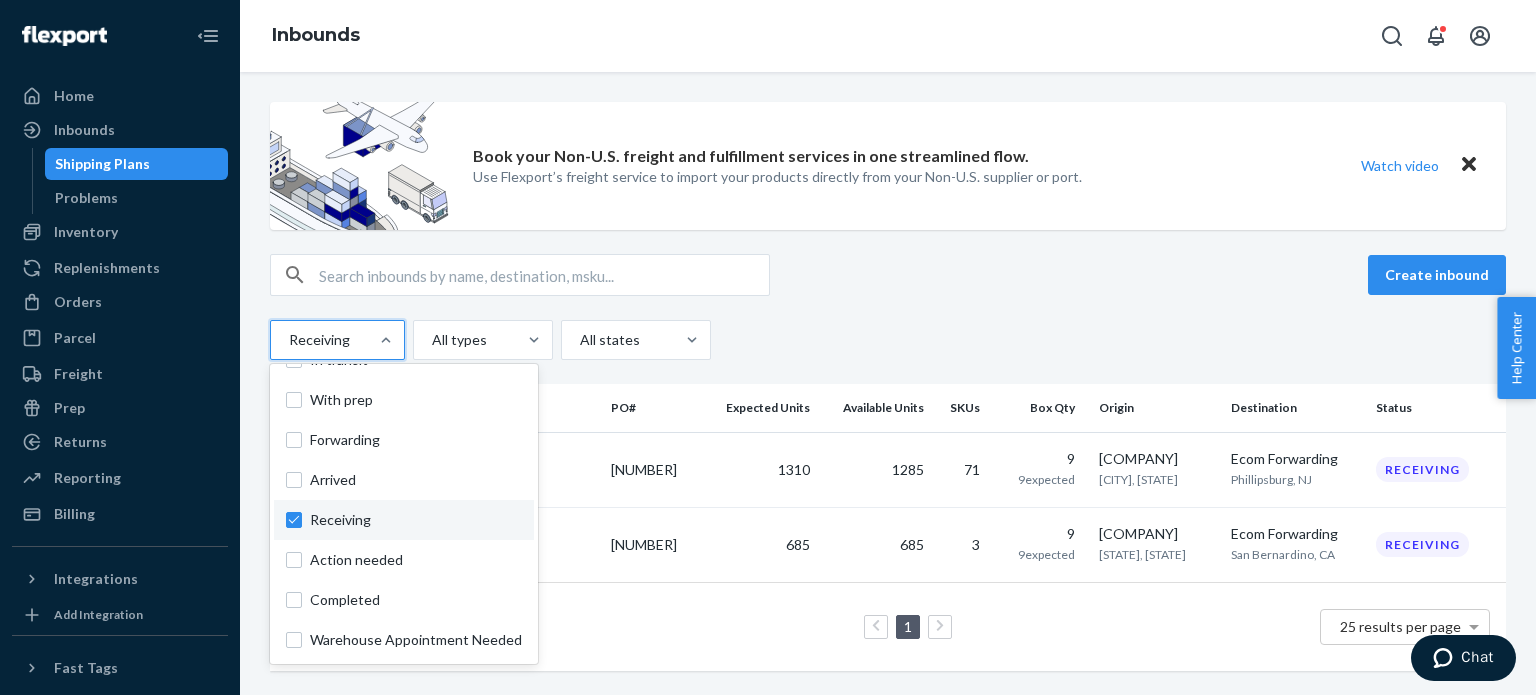 click on "Create inbound" at bounding box center [888, 275] 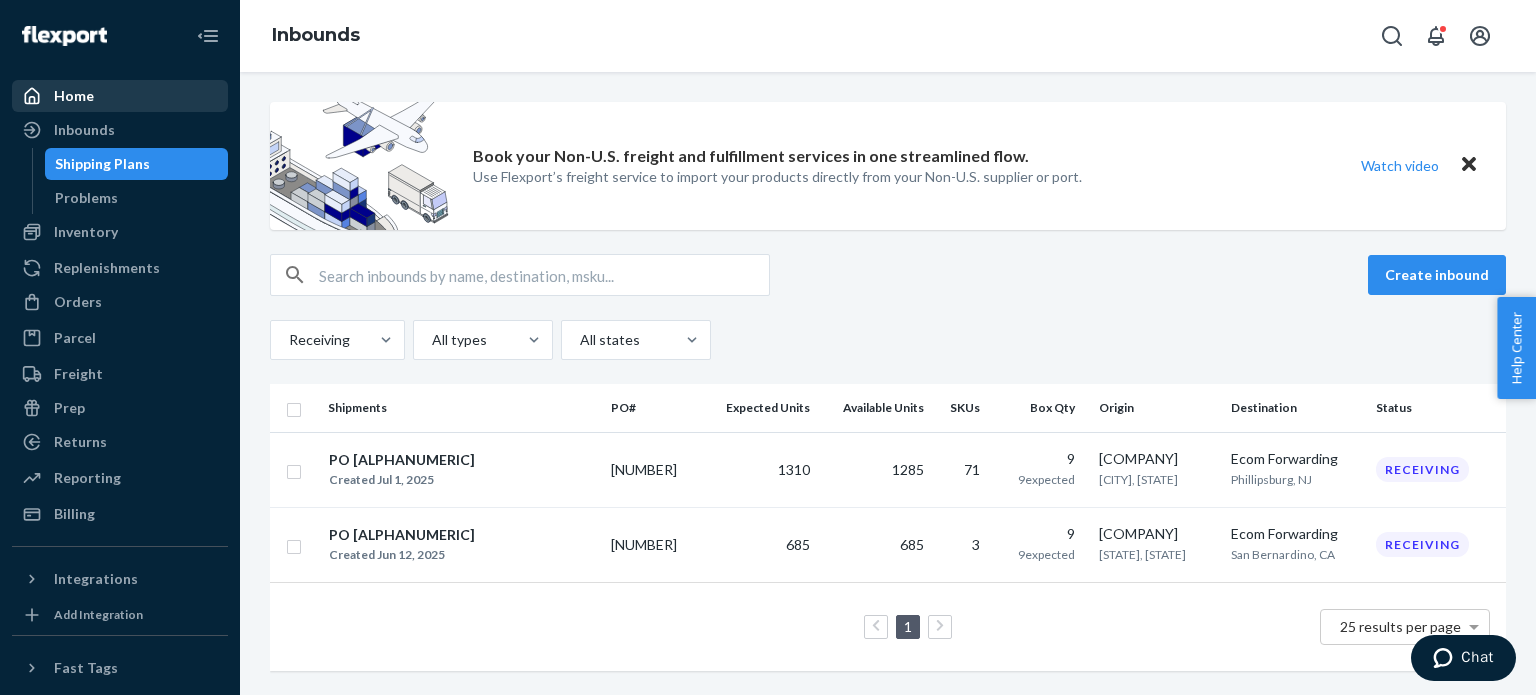 click on "Home" at bounding box center (120, 96) 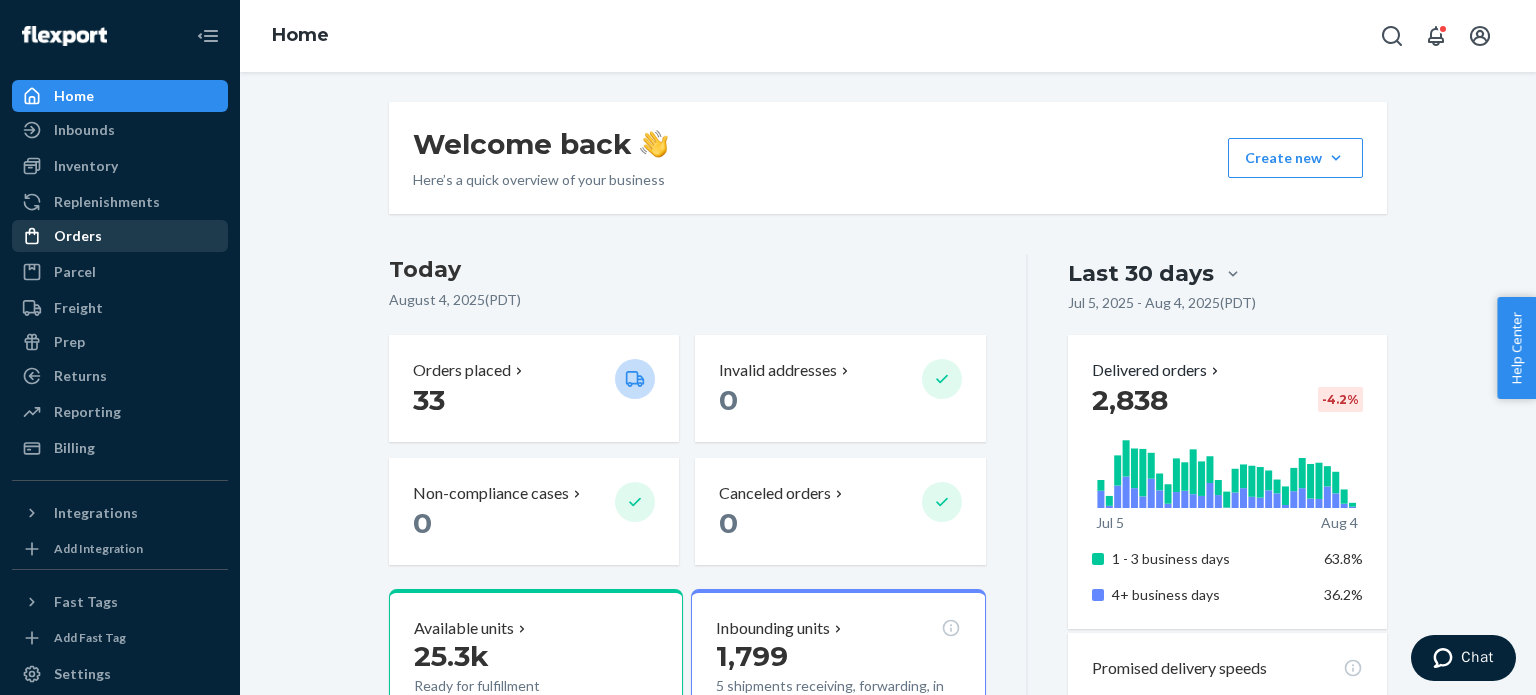 click on "Orders" at bounding box center (120, 236) 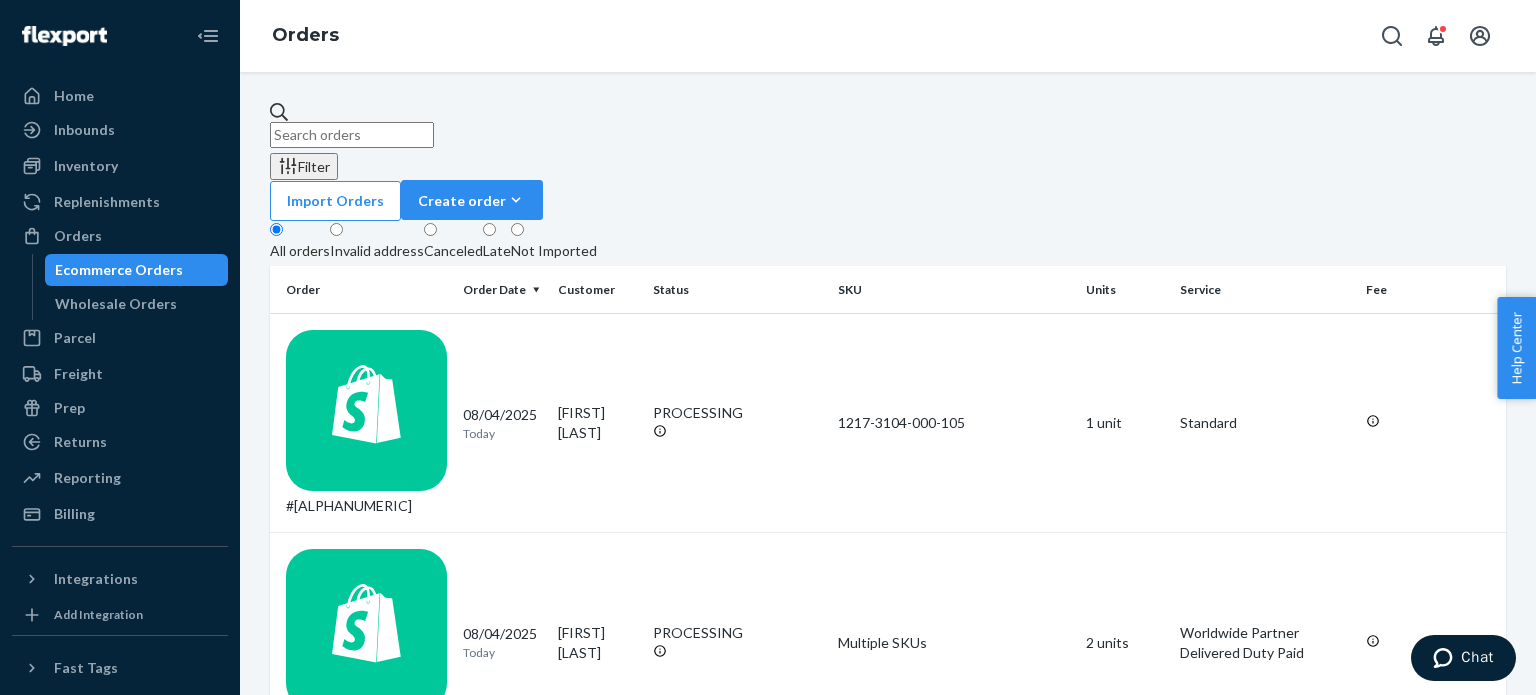 click at bounding box center (352, 135) 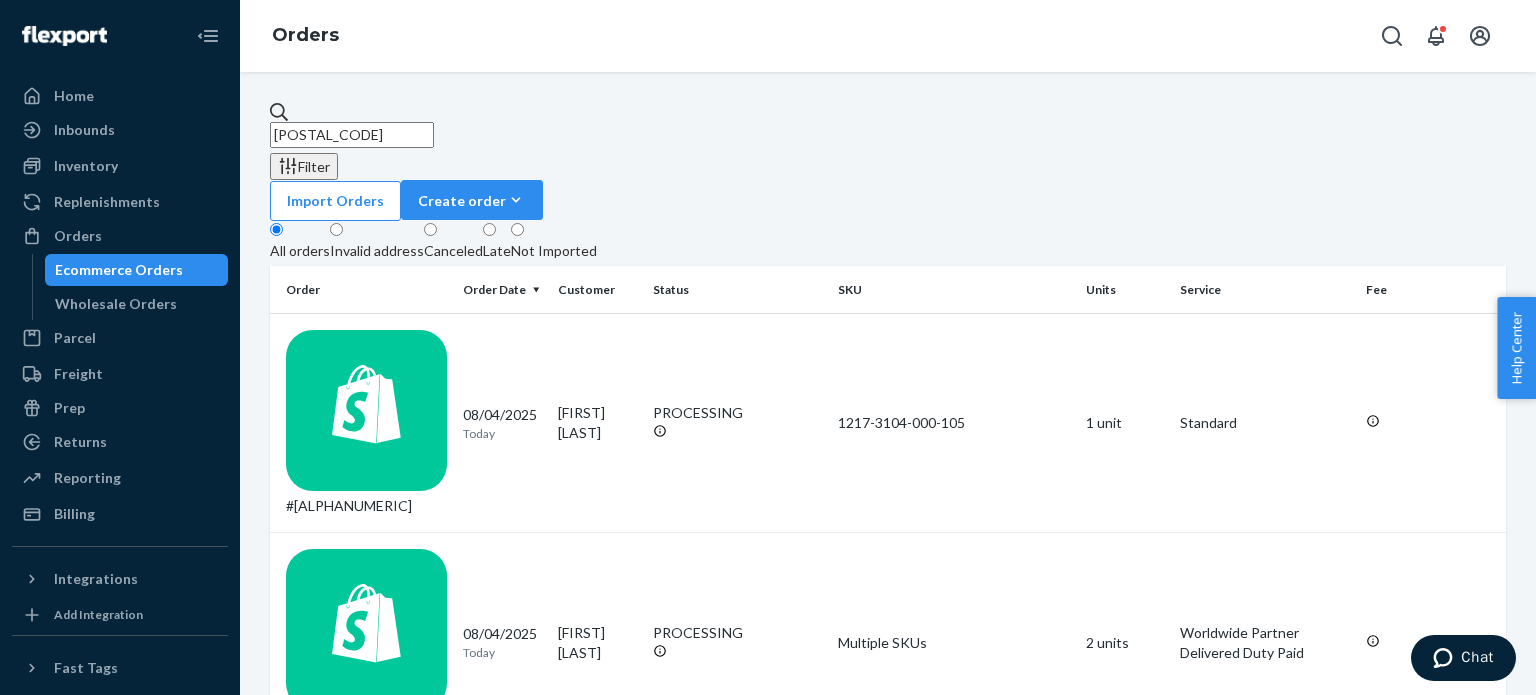 type on "[POSTAL_CODE]" 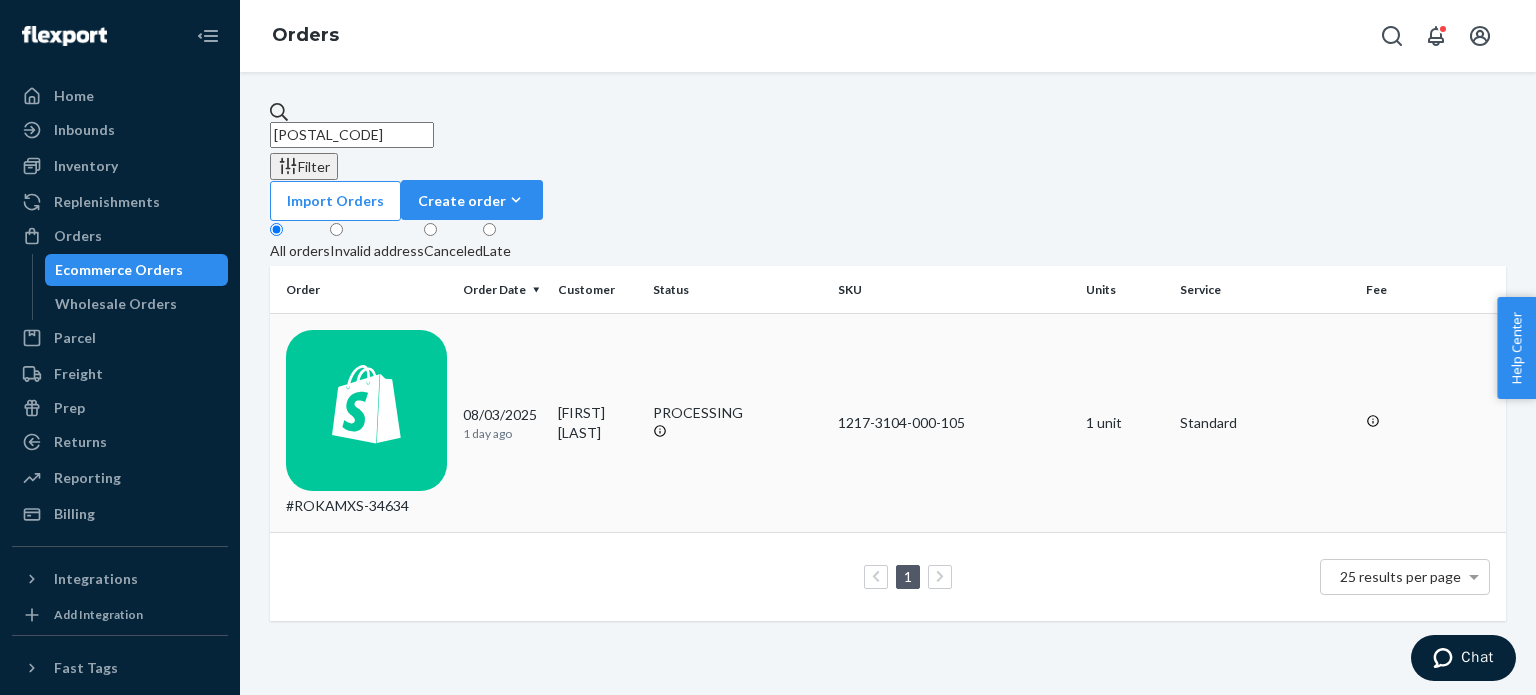 click on "[DATE] [NUMBER] day ago" at bounding box center (502, 423) 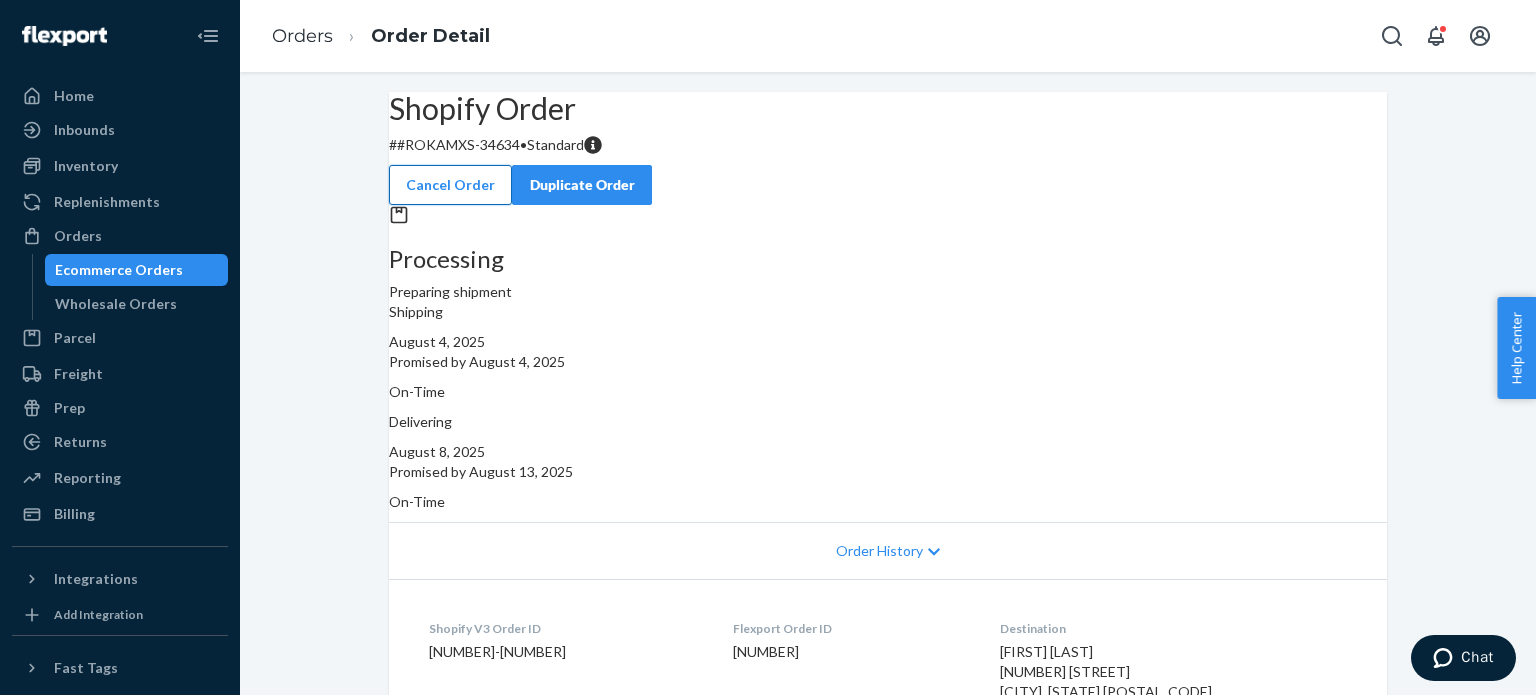 click on "Cancel Order" at bounding box center [450, 185] 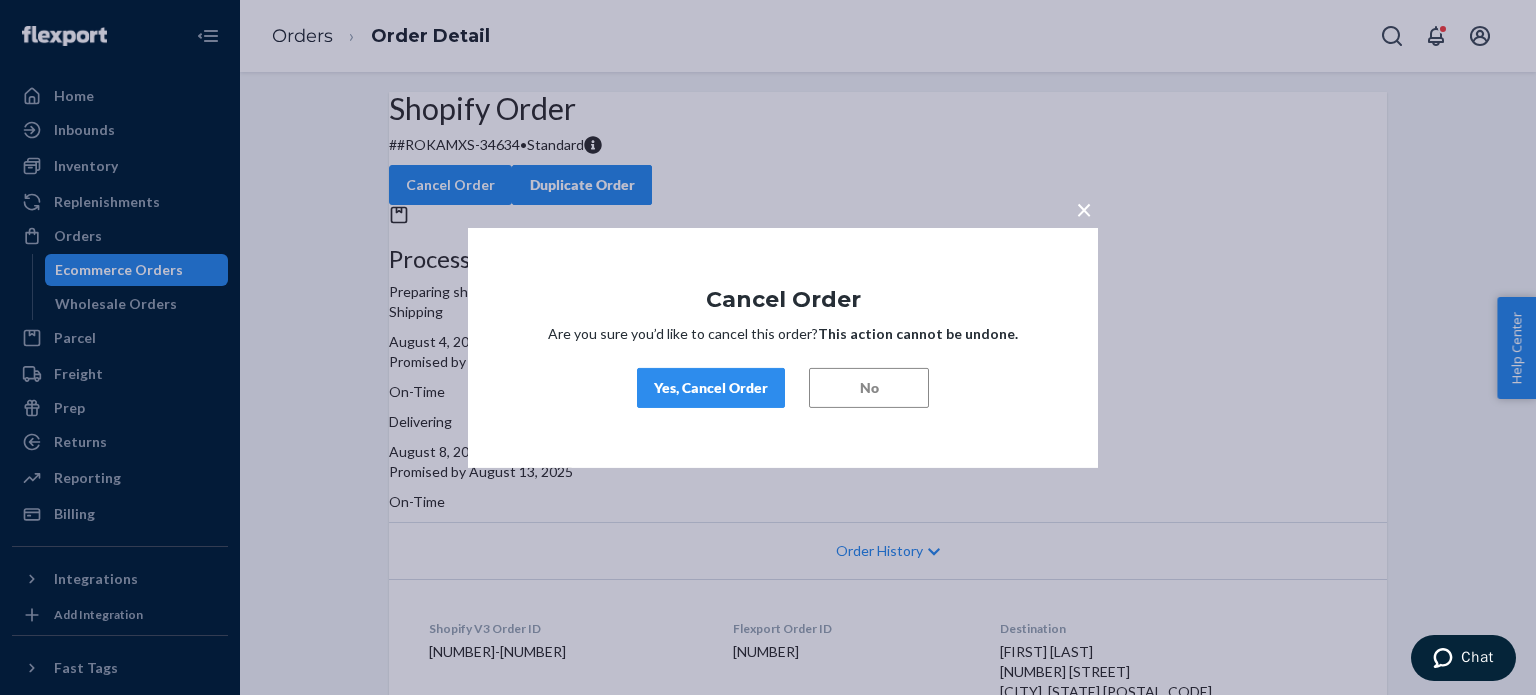 click on "Yes, Cancel Order" at bounding box center [711, 388] 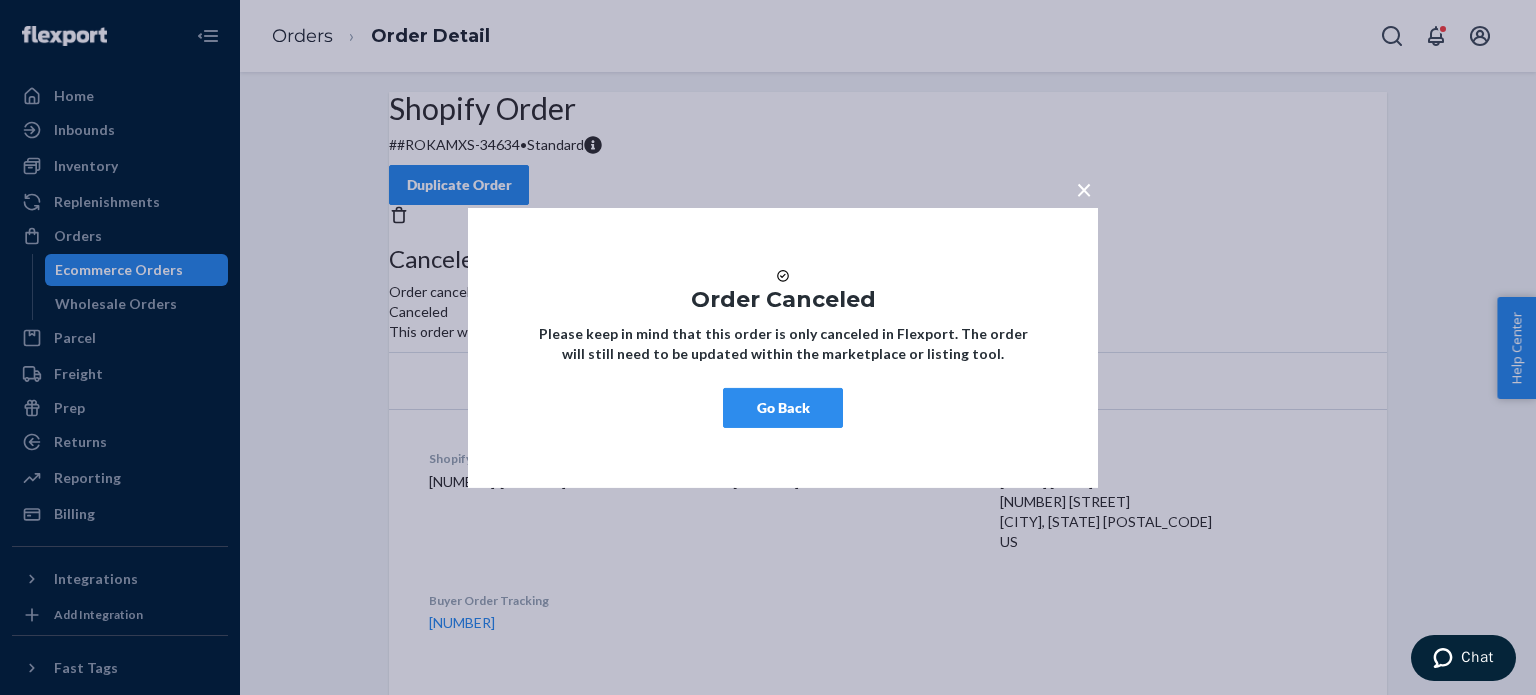 click on "Go Back" at bounding box center [783, 408] 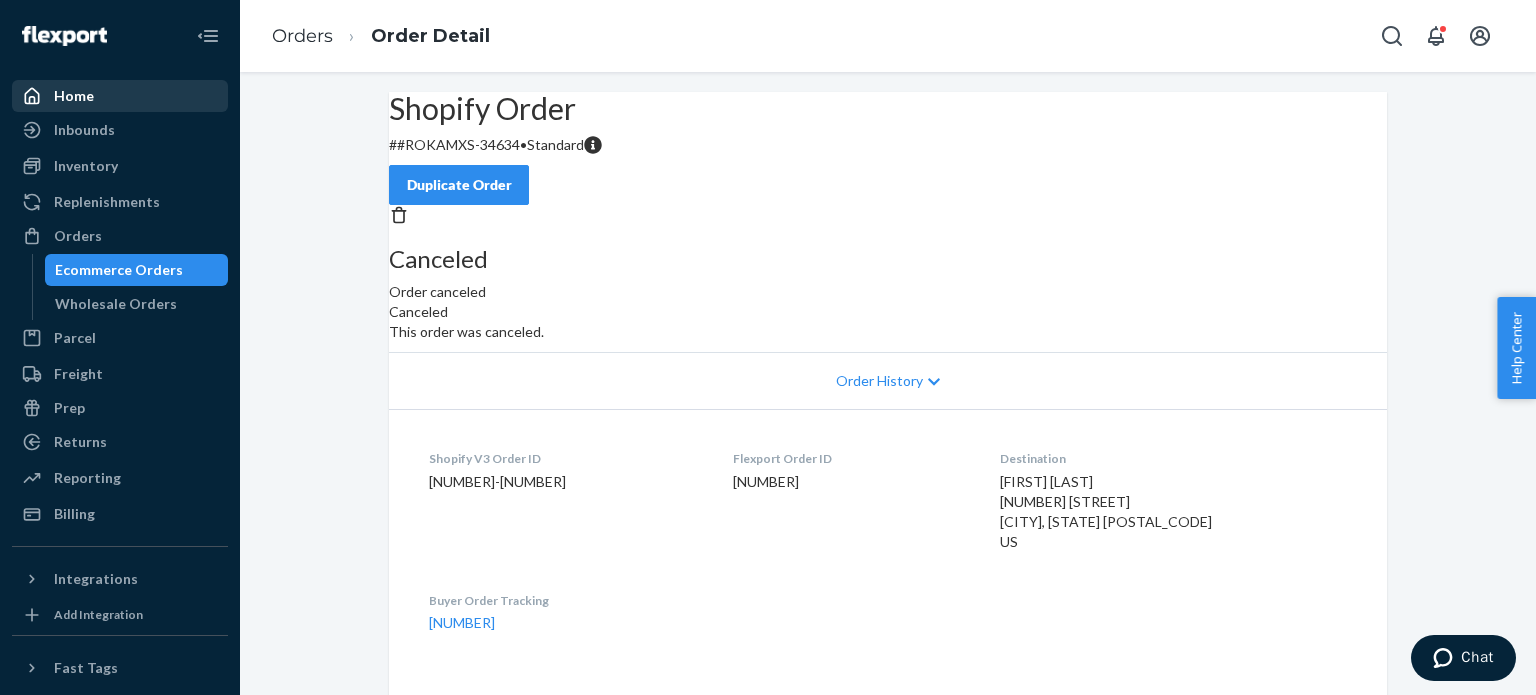 click on "Home" at bounding box center [120, 96] 